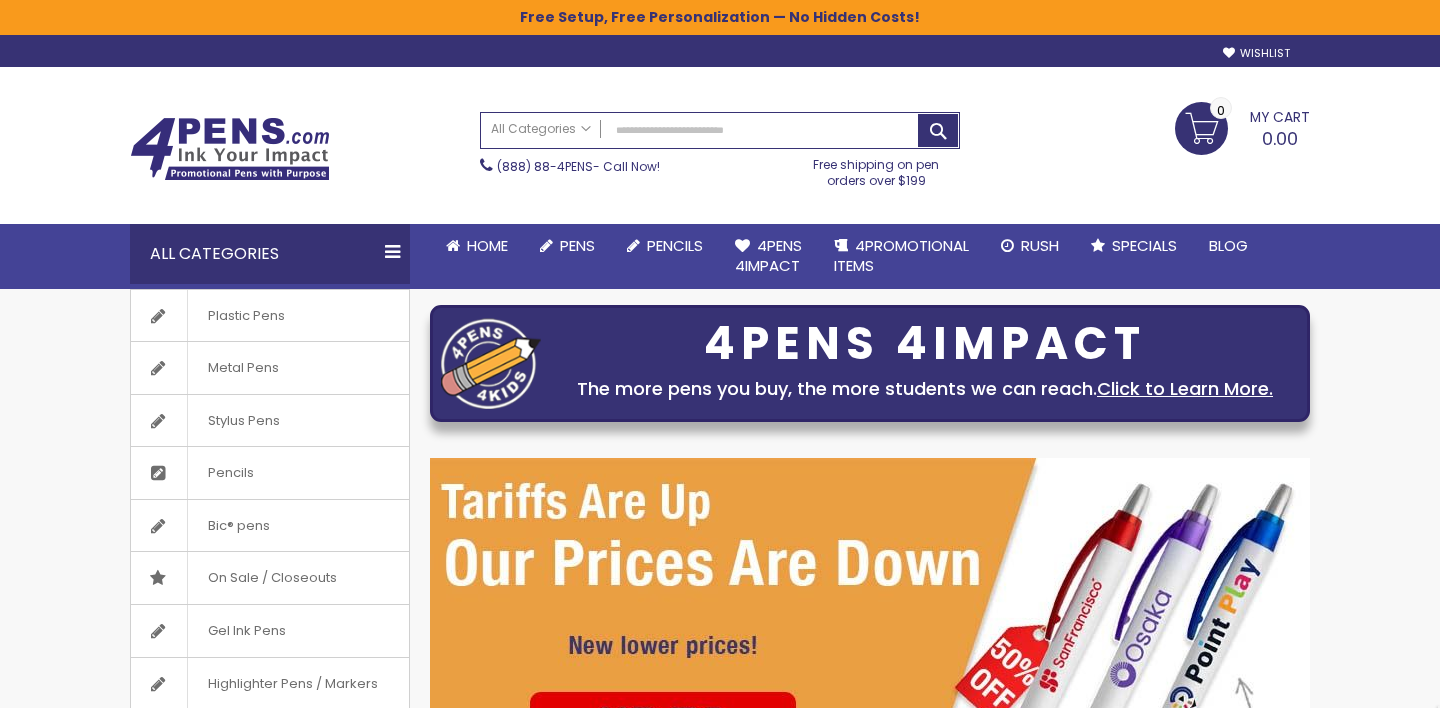 scroll, scrollTop: 0, scrollLeft: 0, axis: both 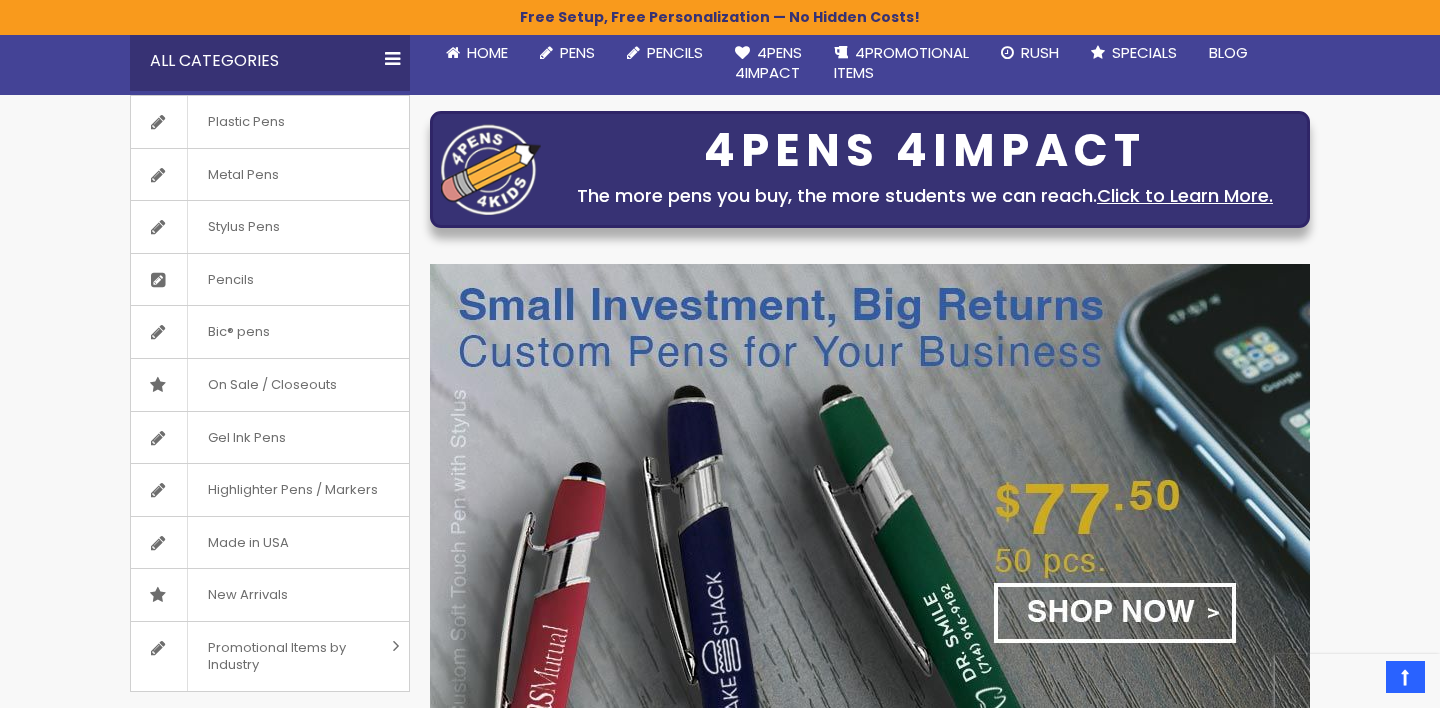 click at bounding box center [870, 498] 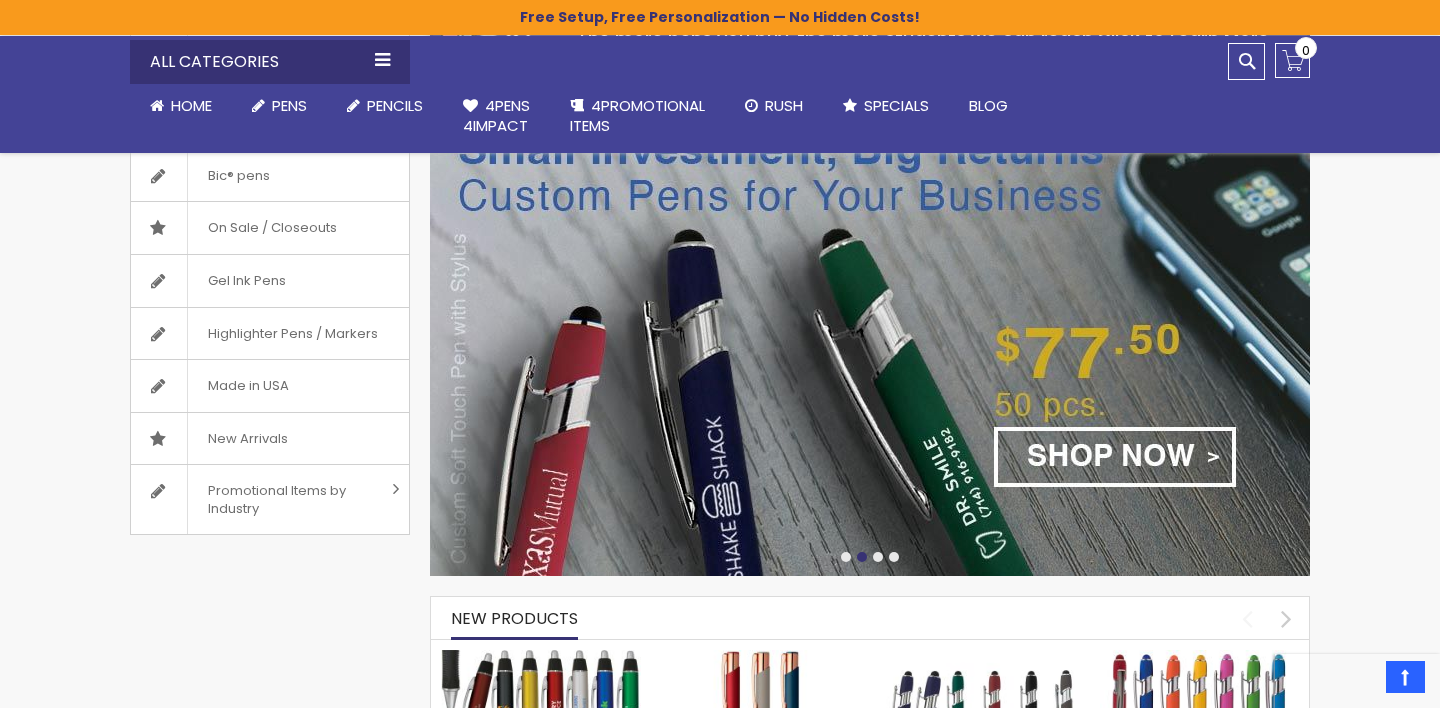 scroll, scrollTop: 346, scrollLeft: 0, axis: vertical 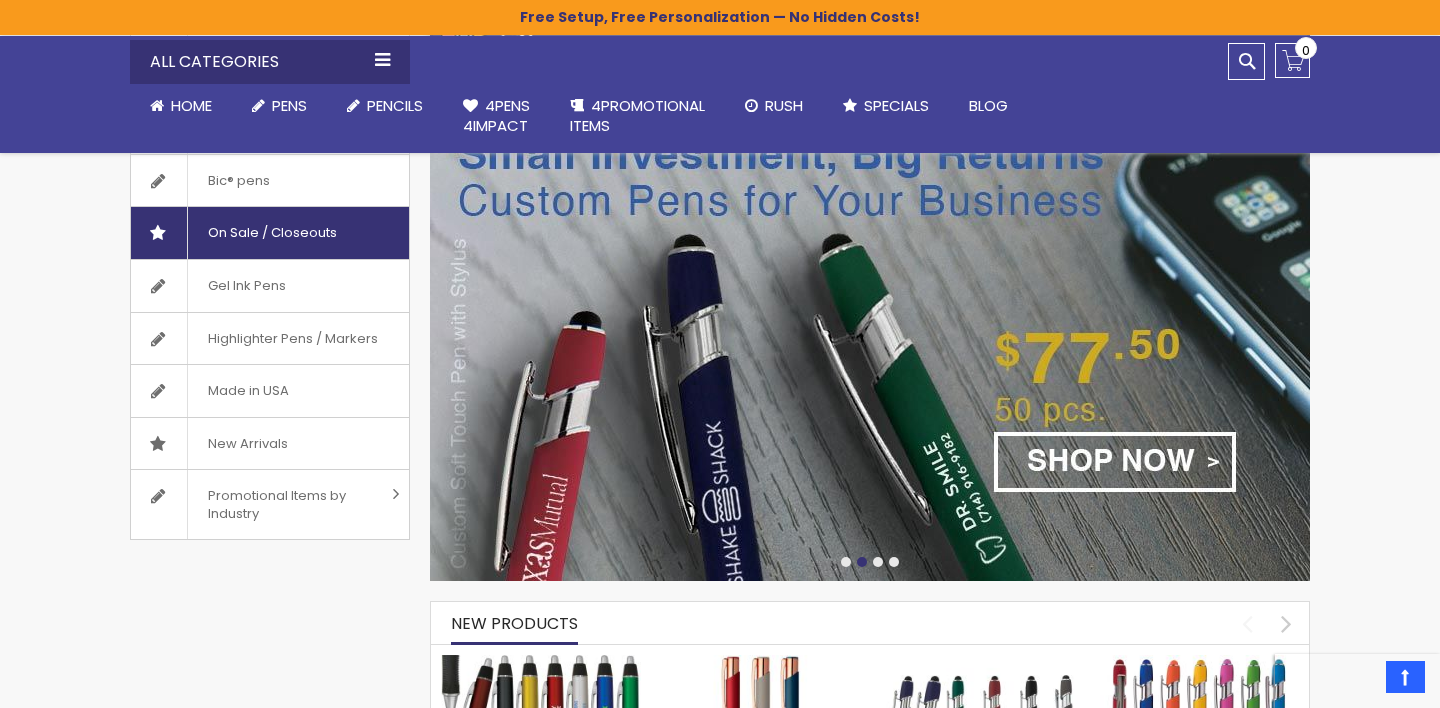 click on "On Sale / Closeouts" at bounding box center [272, 233] 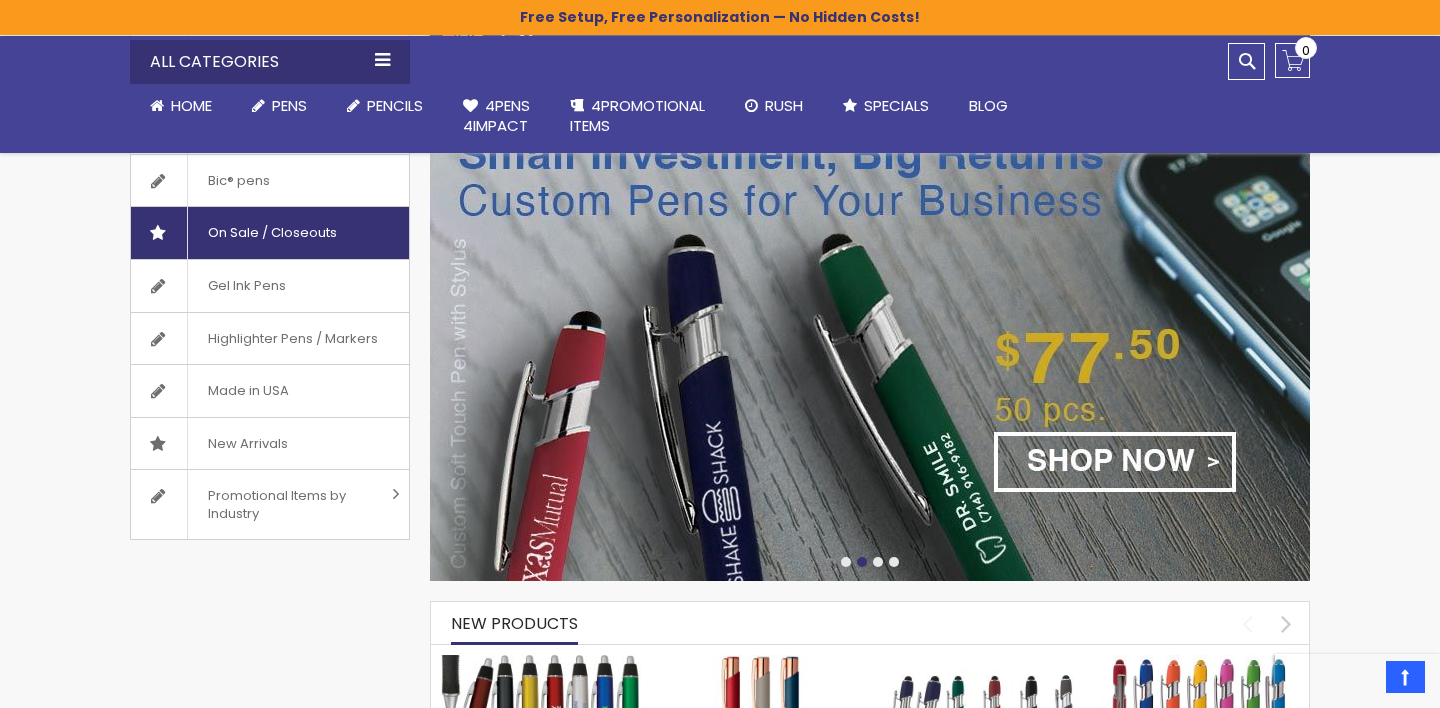 click on "On Sale / Closeouts" at bounding box center (272, 233) 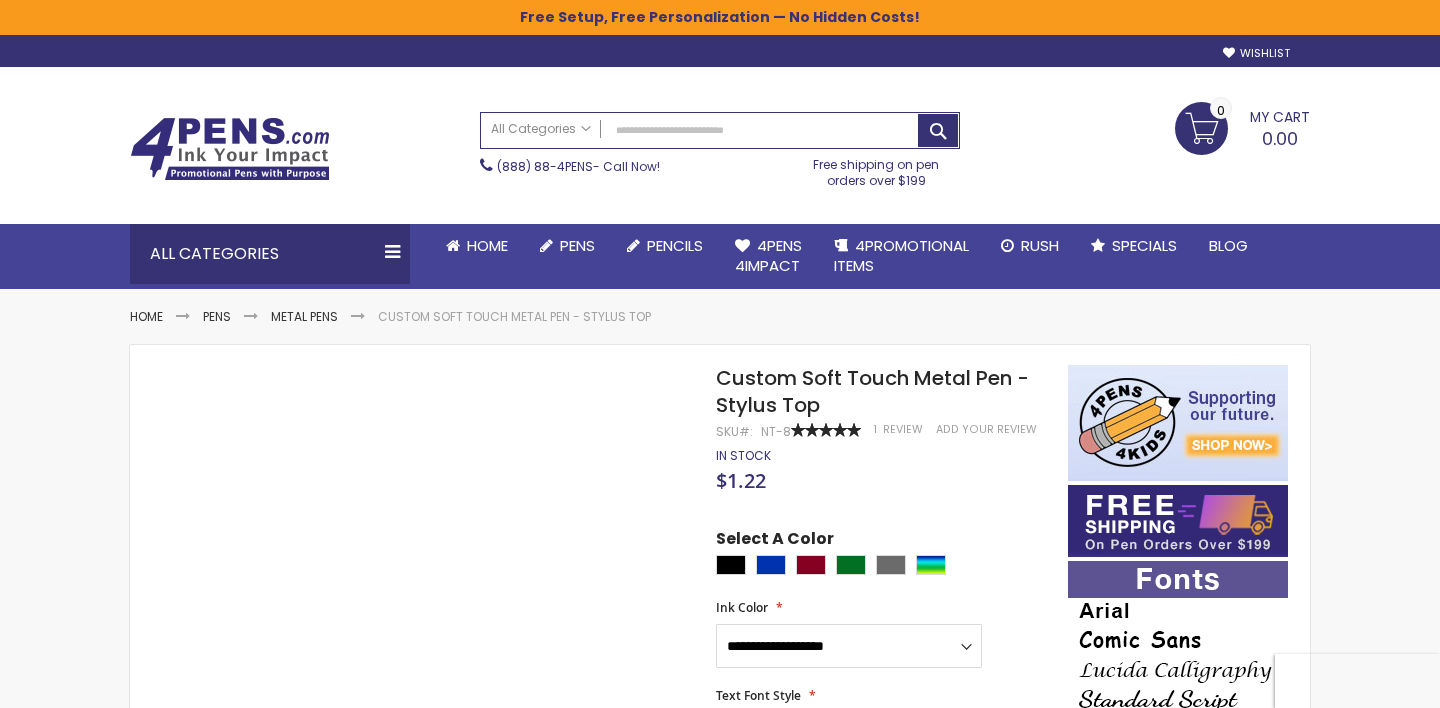 scroll, scrollTop: 0, scrollLeft: 0, axis: both 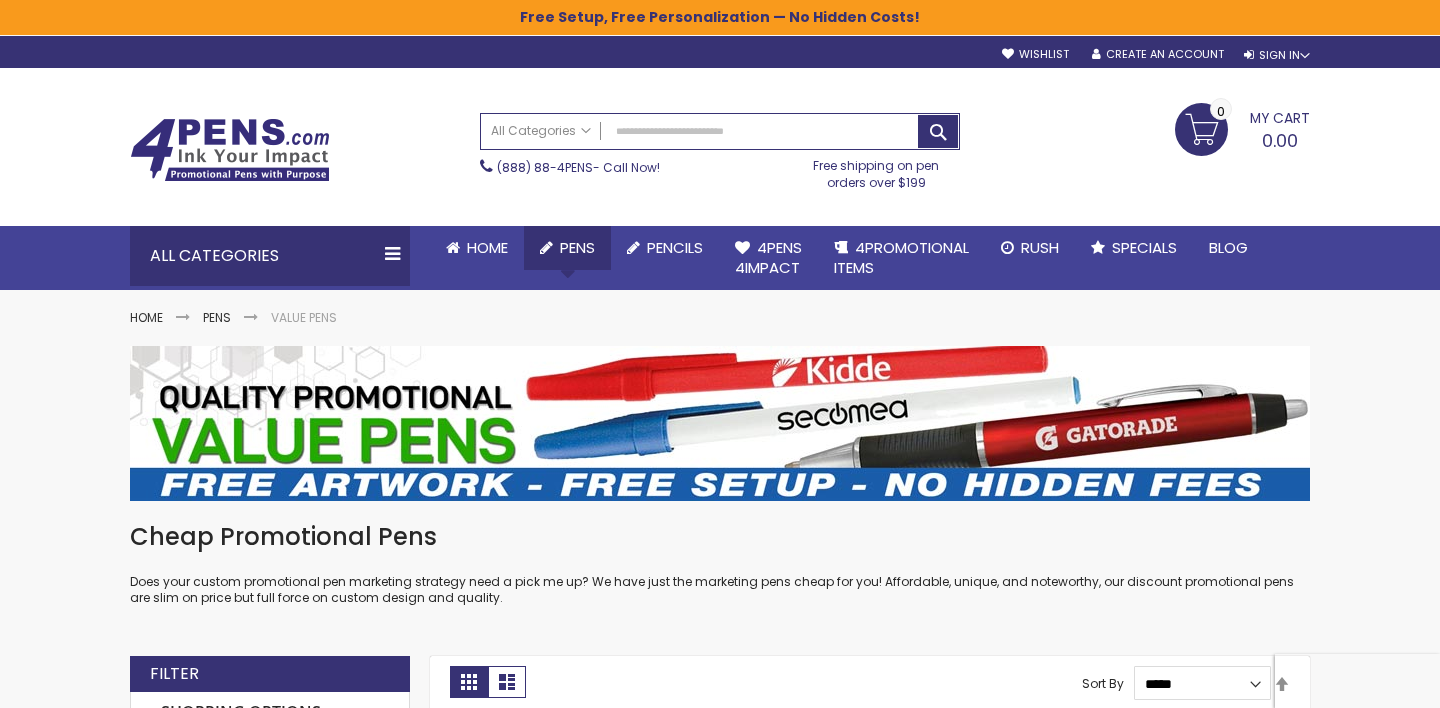 click on "Pens
Go to    Pens
Popular Categories
All Pens
USA Made Pens
Metal Pens
Plastic Pens
Eco-Friendly Pens
Value Pens
Retractable Pens
Twist-Action Pens
Stick Pens
Grip Pens
Low Minimum Pens
Blue Ink Pens
Multi-Function & Novelty Pens
Stylus Pens
Light-Up Pens
Scented Pens
Novelty Pens
Multi Color Pens
Premium Pens
Executive Pens
Rollerball Pens
Pen Gift Sets
Gel Pens
Shop By Collection
Best sellers
Bic® Pens
PenScent® Scented Pens
Special Offer
Antimicrobial Pens
Laser Engraved Pens
Large Imprint Area
Garland Pens" at bounding box center [567, 248] 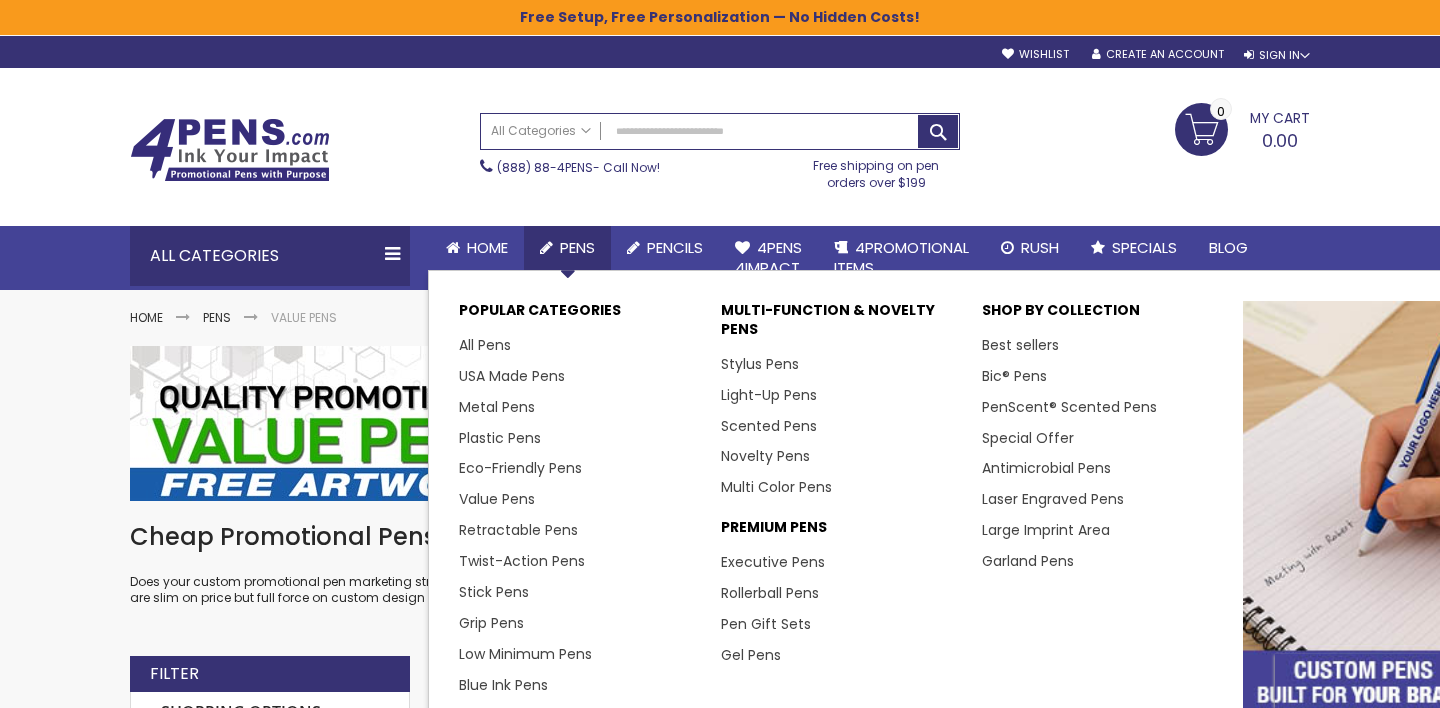 click on "Pens" at bounding box center [577, 247] 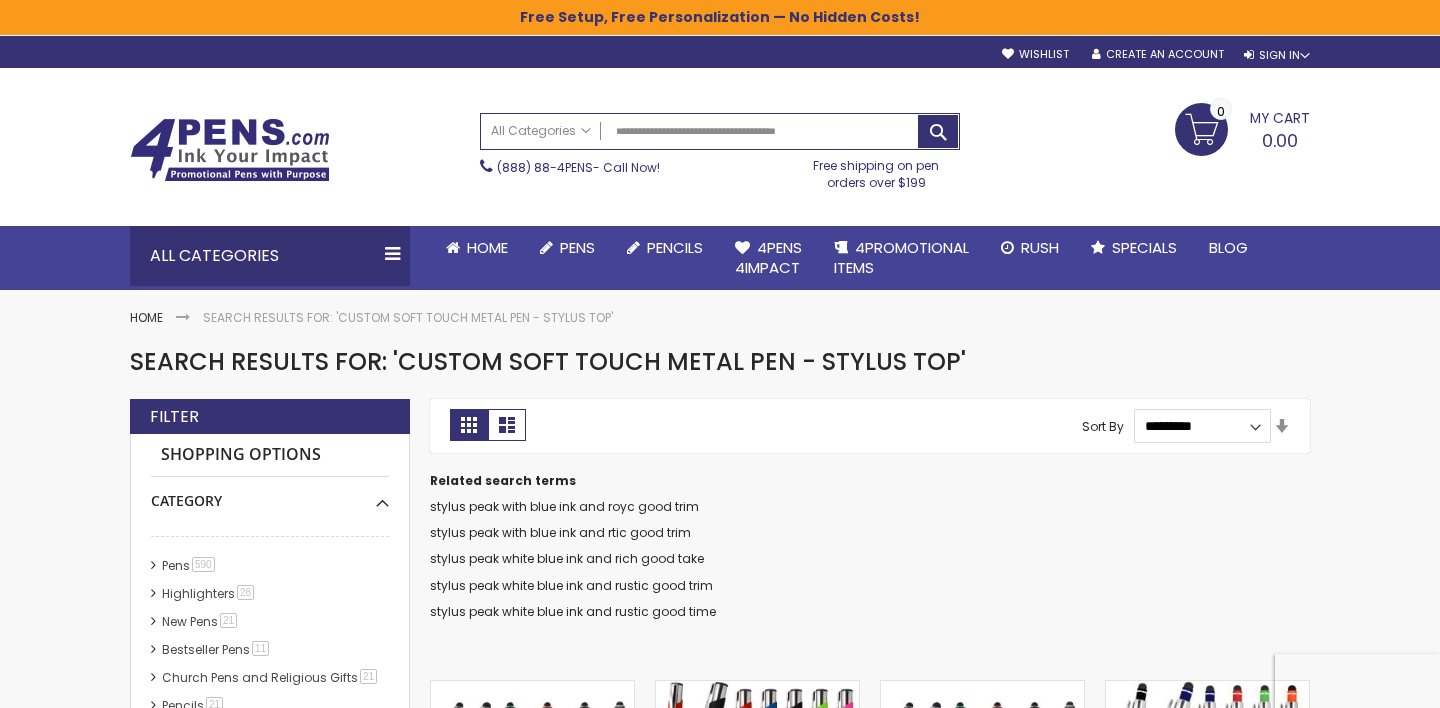 scroll, scrollTop: 830, scrollLeft: 0, axis: vertical 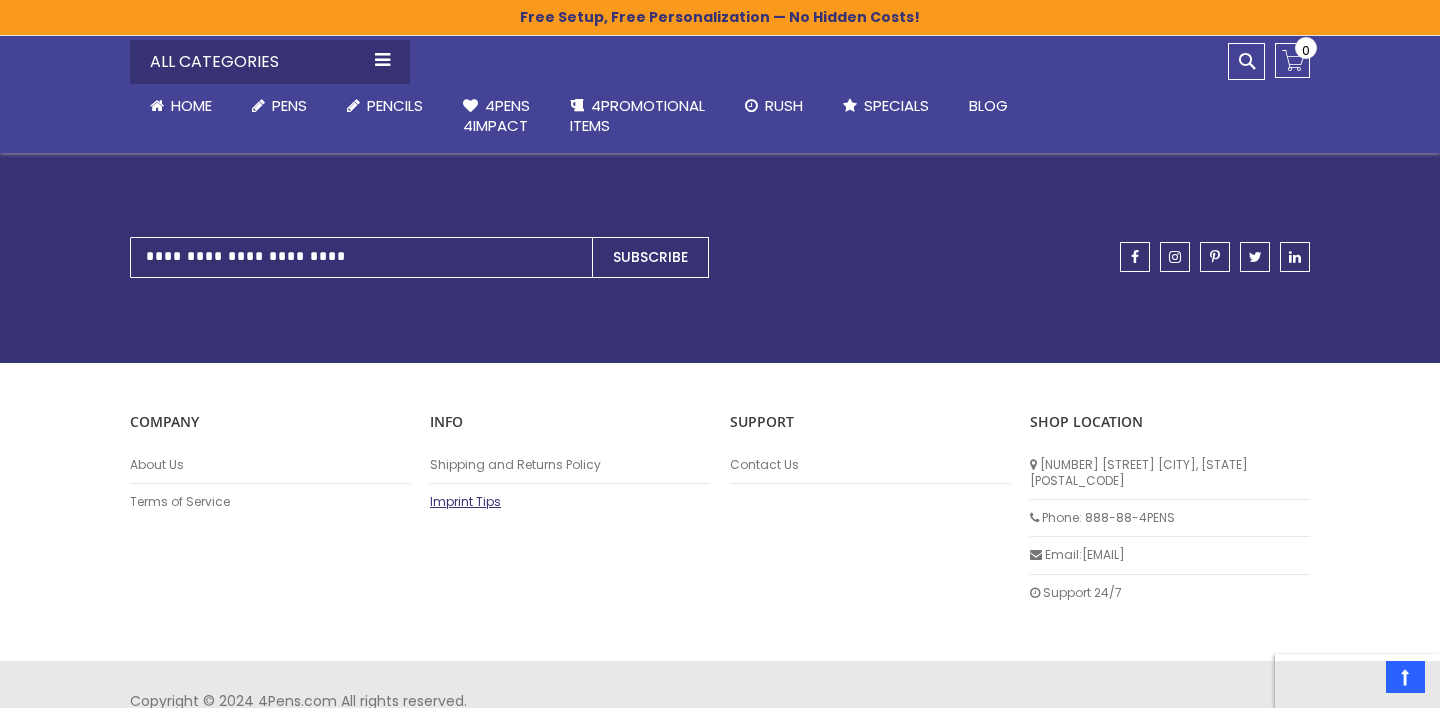 click on "Imprint Tips" at bounding box center [570, 502] 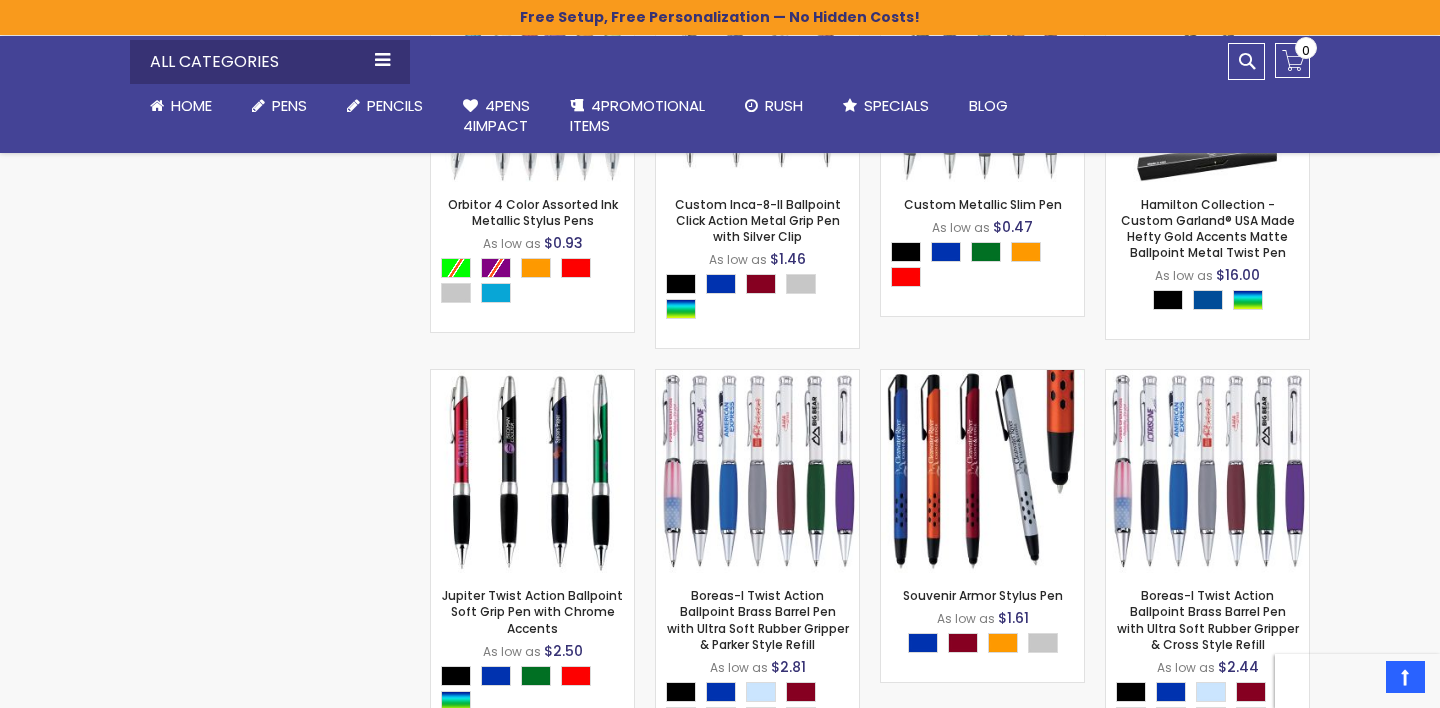 scroll, scrollTop: 10284, scrollLeft: 0, axis: vertical 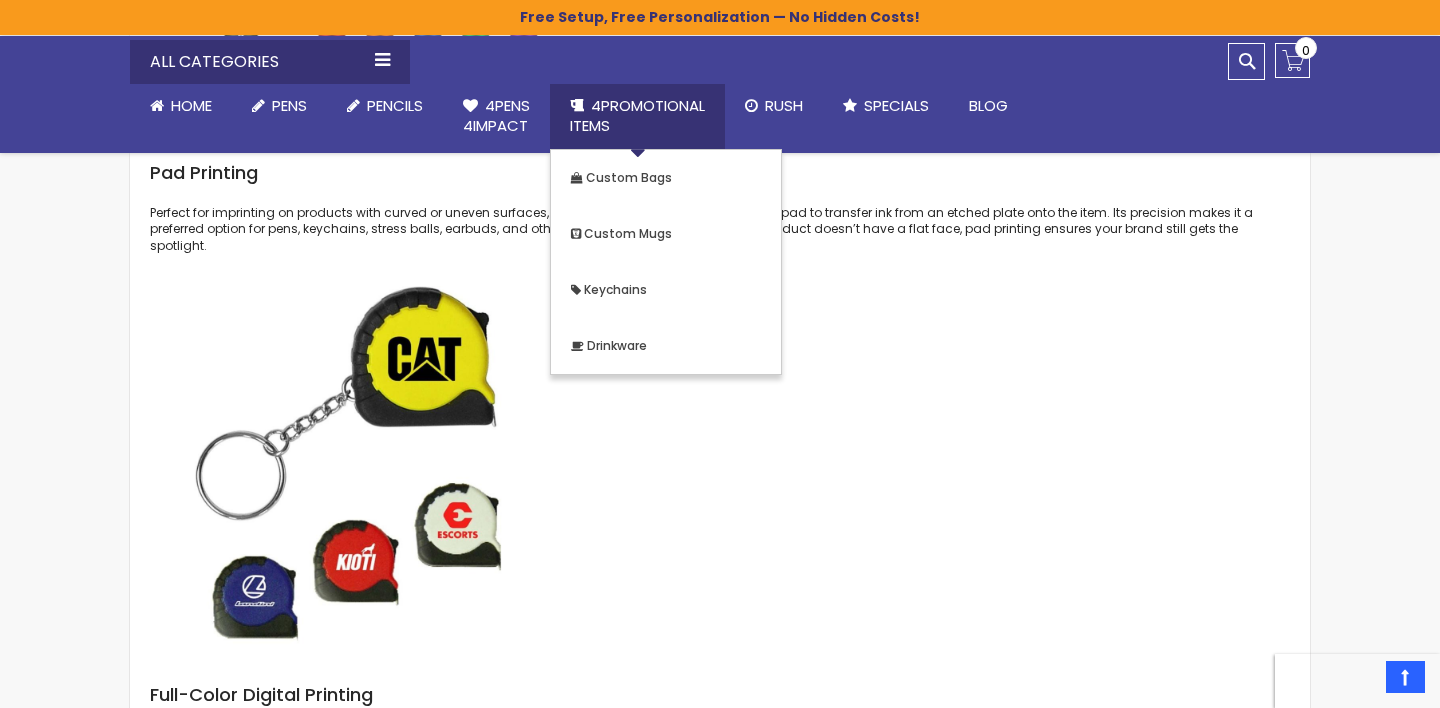 click on "4PROMOTIONAL ITEMS" at bounding box center [637, 115] 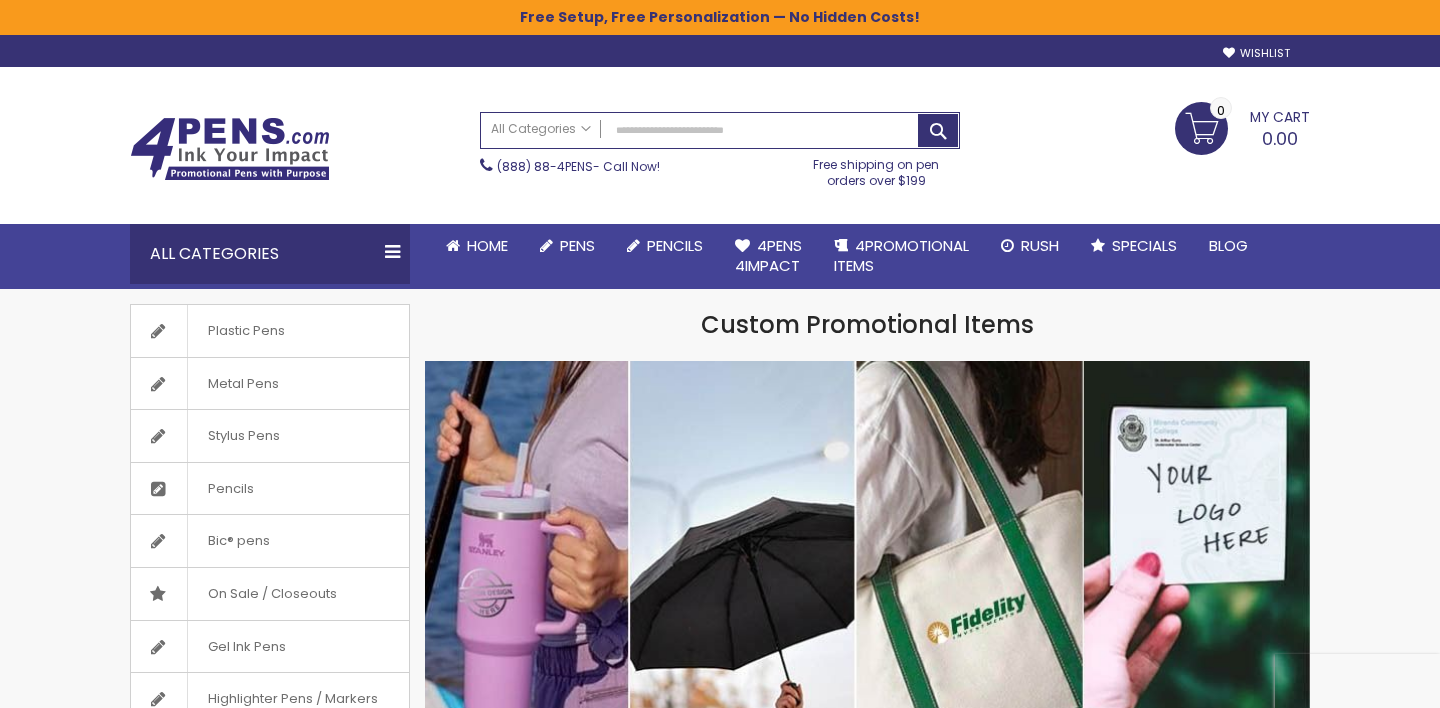 scroll, scrollTop: 869, scrollLeft: 0, axis: vertical 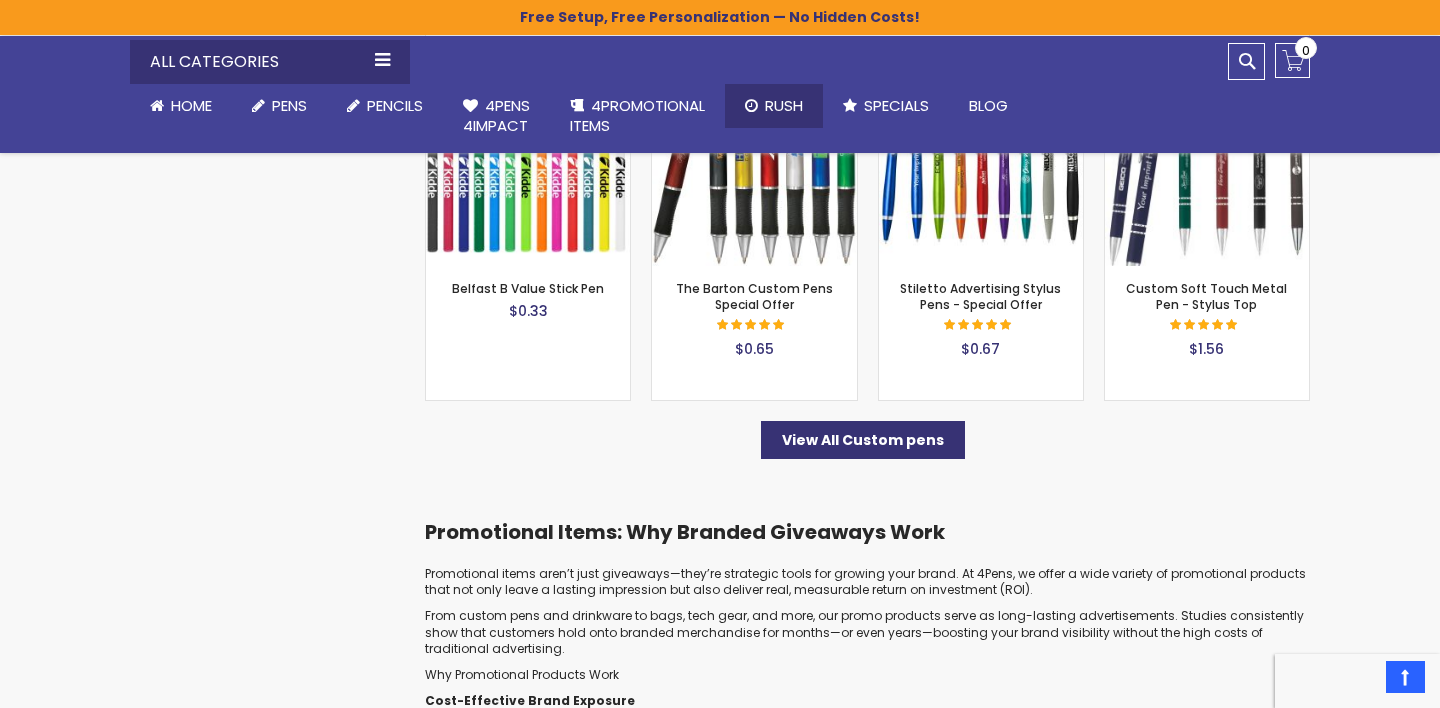 click on "Rush" at bounding box center [784, 105] 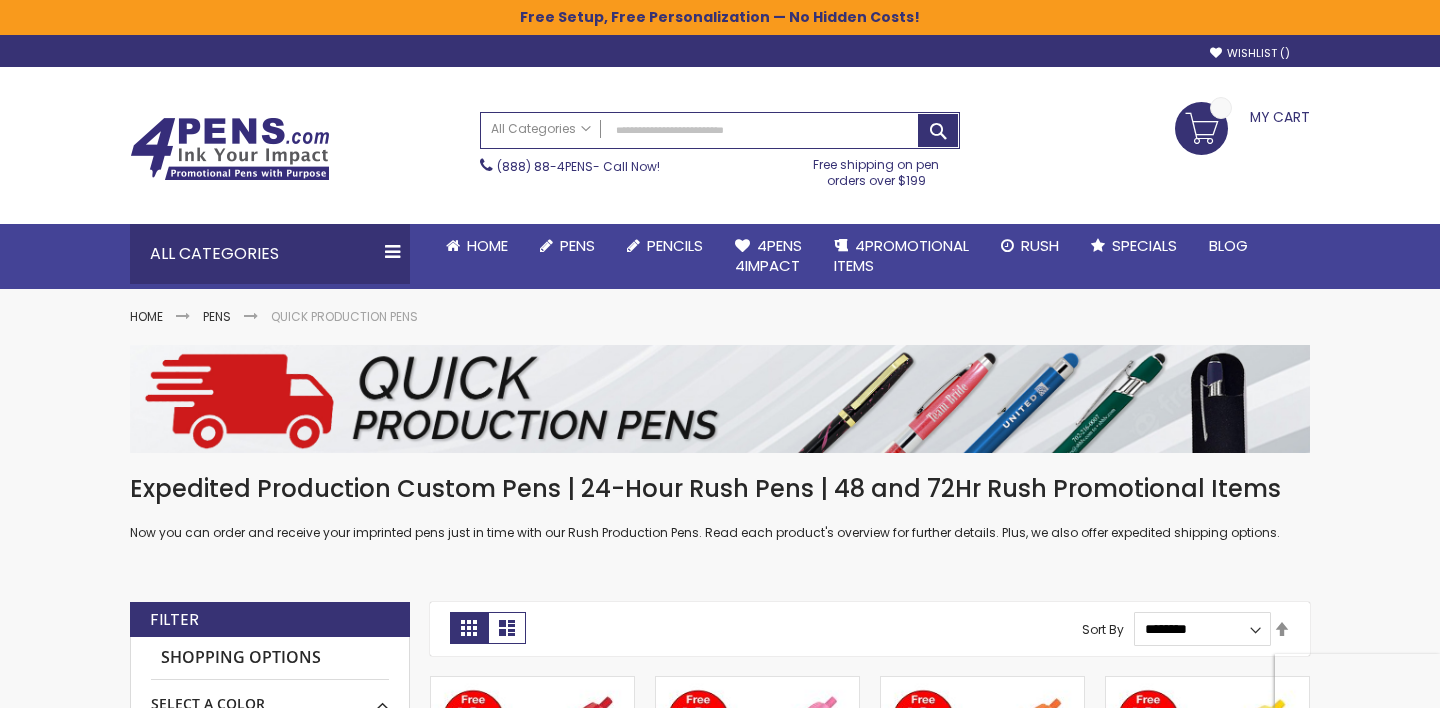 scroll, scrollTop: 0, scrollLeft: 0, axis: both 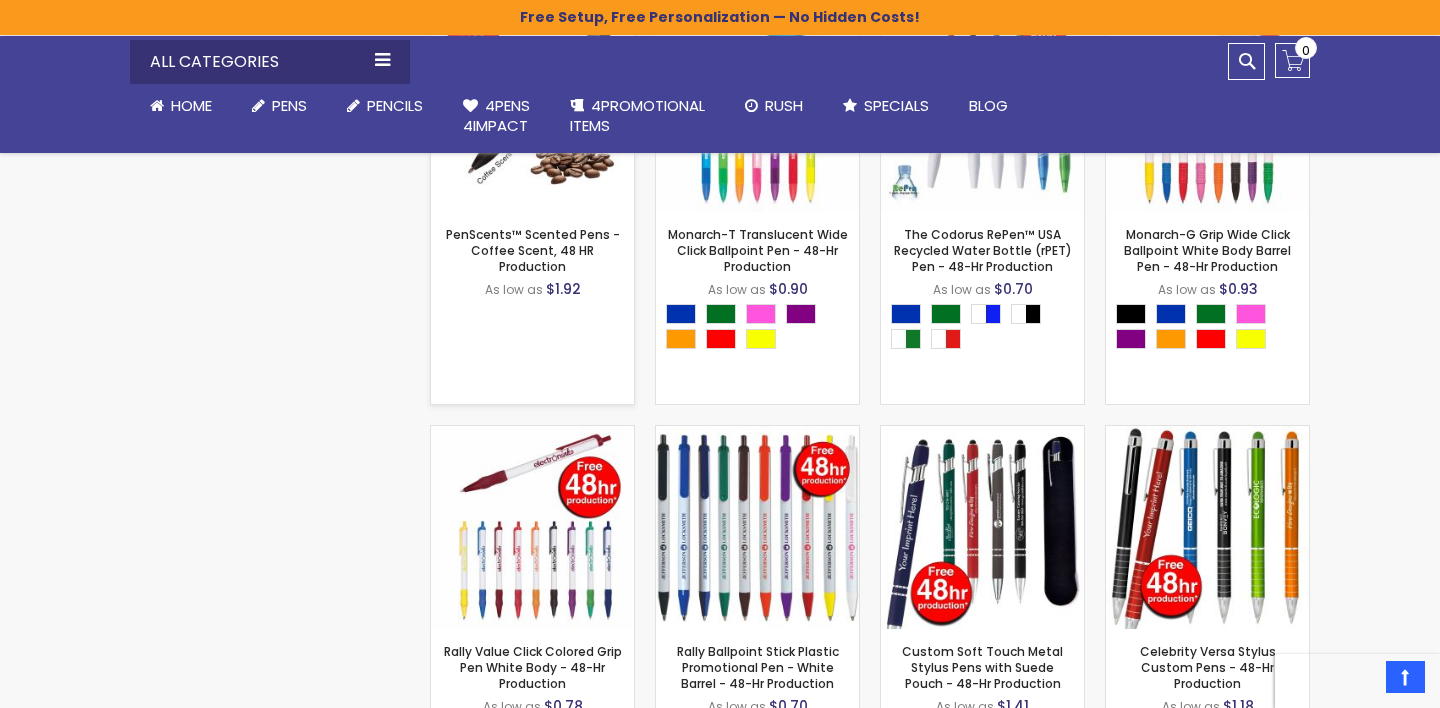 click at bounding box center (532, 110) 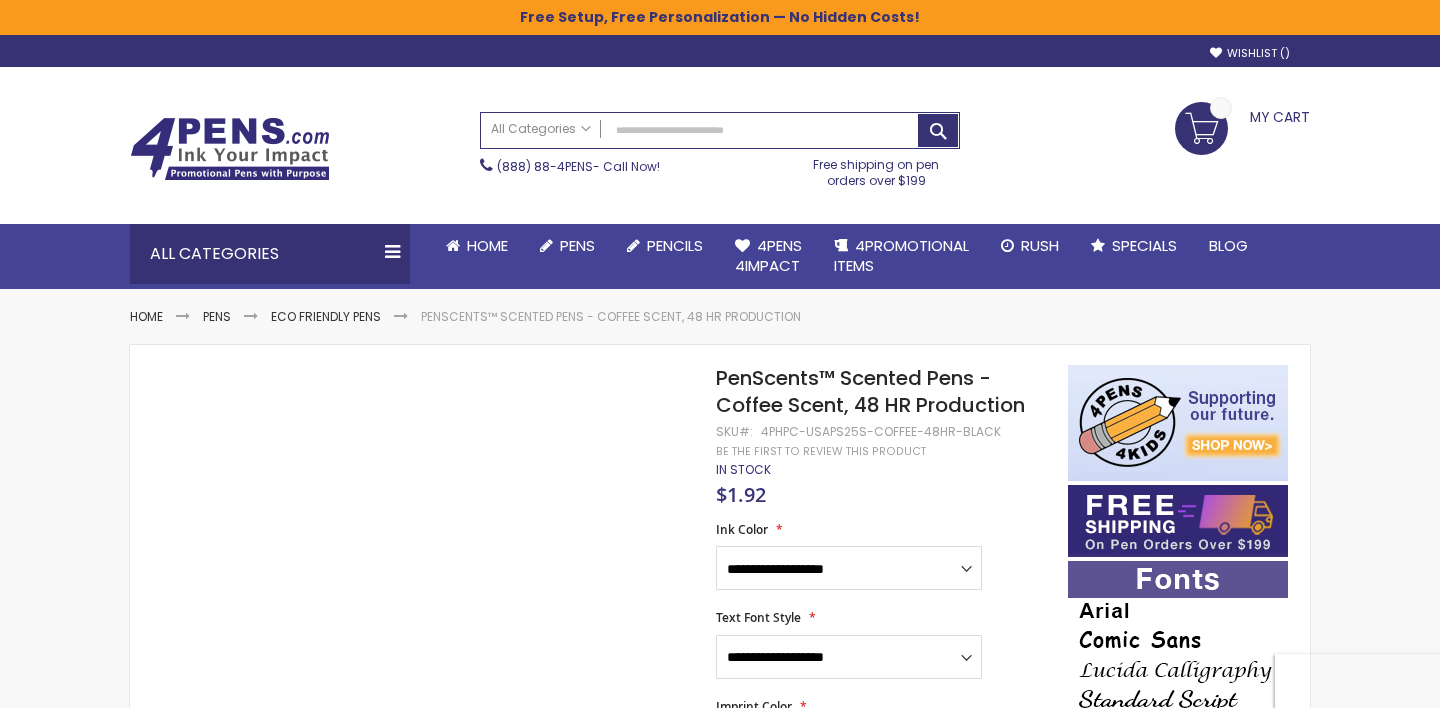 scroll, scrollTop: 0, scrollLeft: 0, axis: both 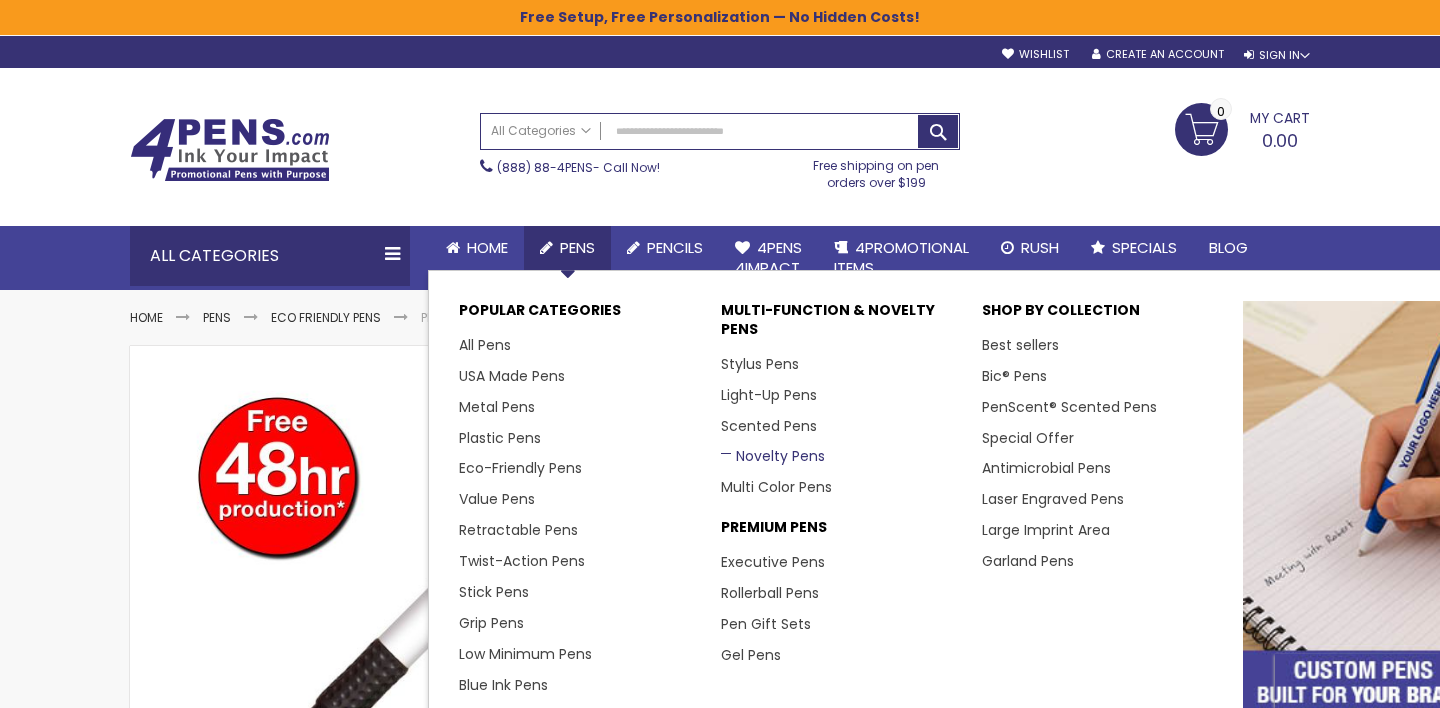 click on "Novelty Pens" at bounding box center (773, 456) 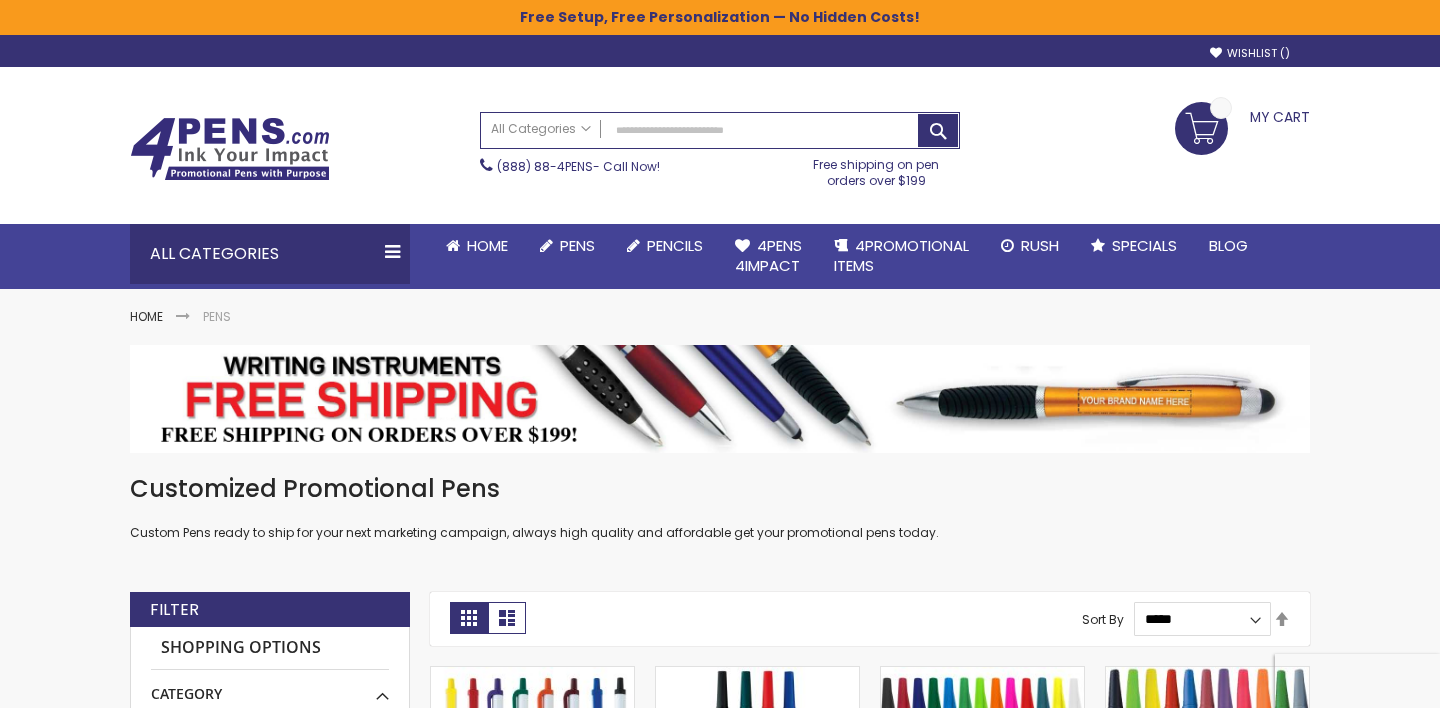 scroll, scrollTop: 0, scrollLeft: 0, axis: both 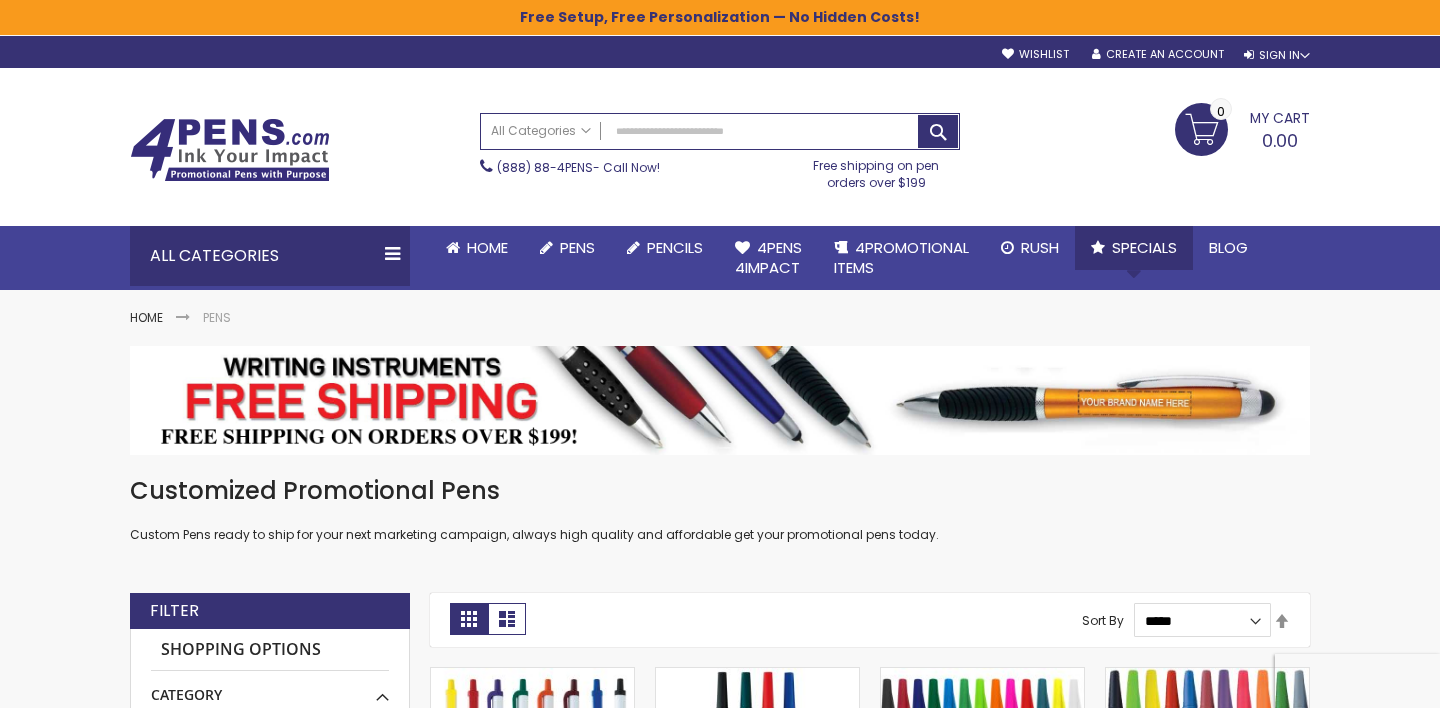 click on "Specials" at bounding box center [1144, 247] 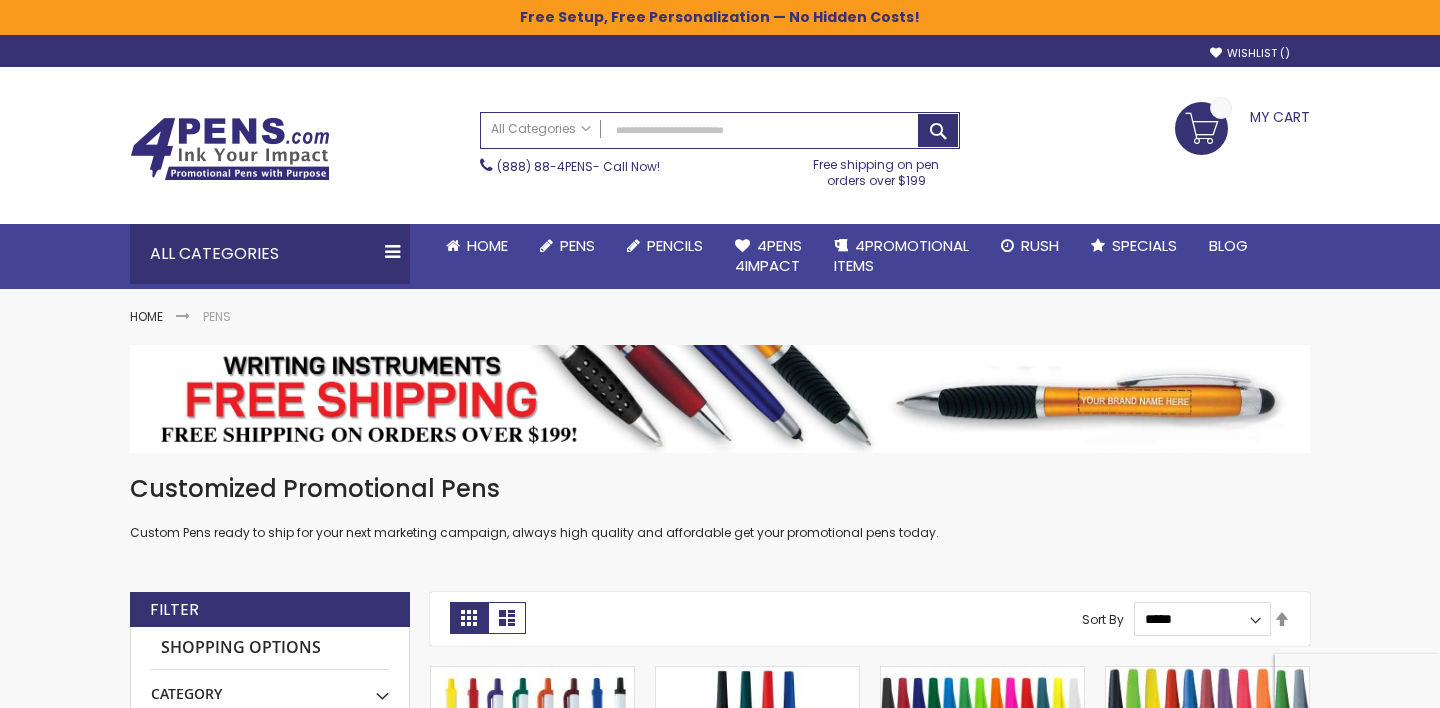 scroll, scrollTop: 0, scrollLeft: 0, axis: both 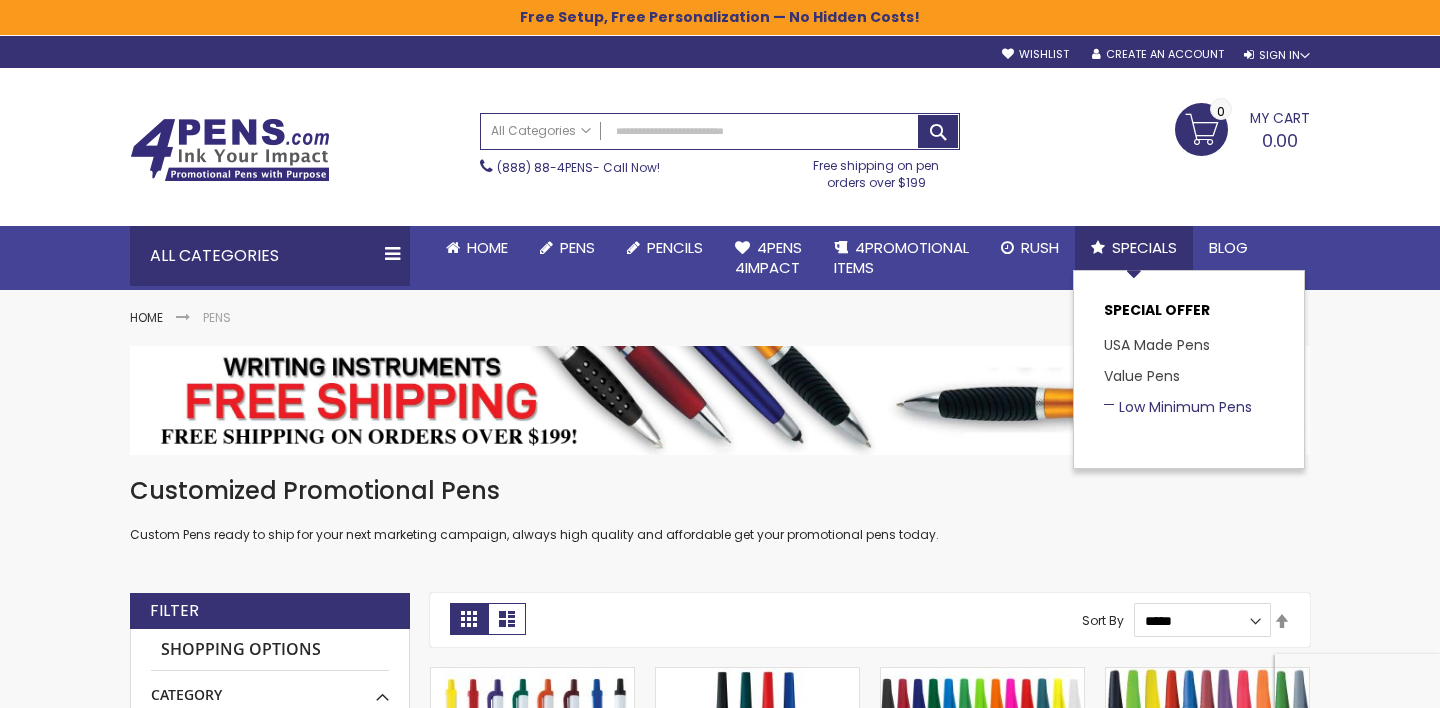 click on "Low Minimum Pens" at bounding box center [1178, 407] 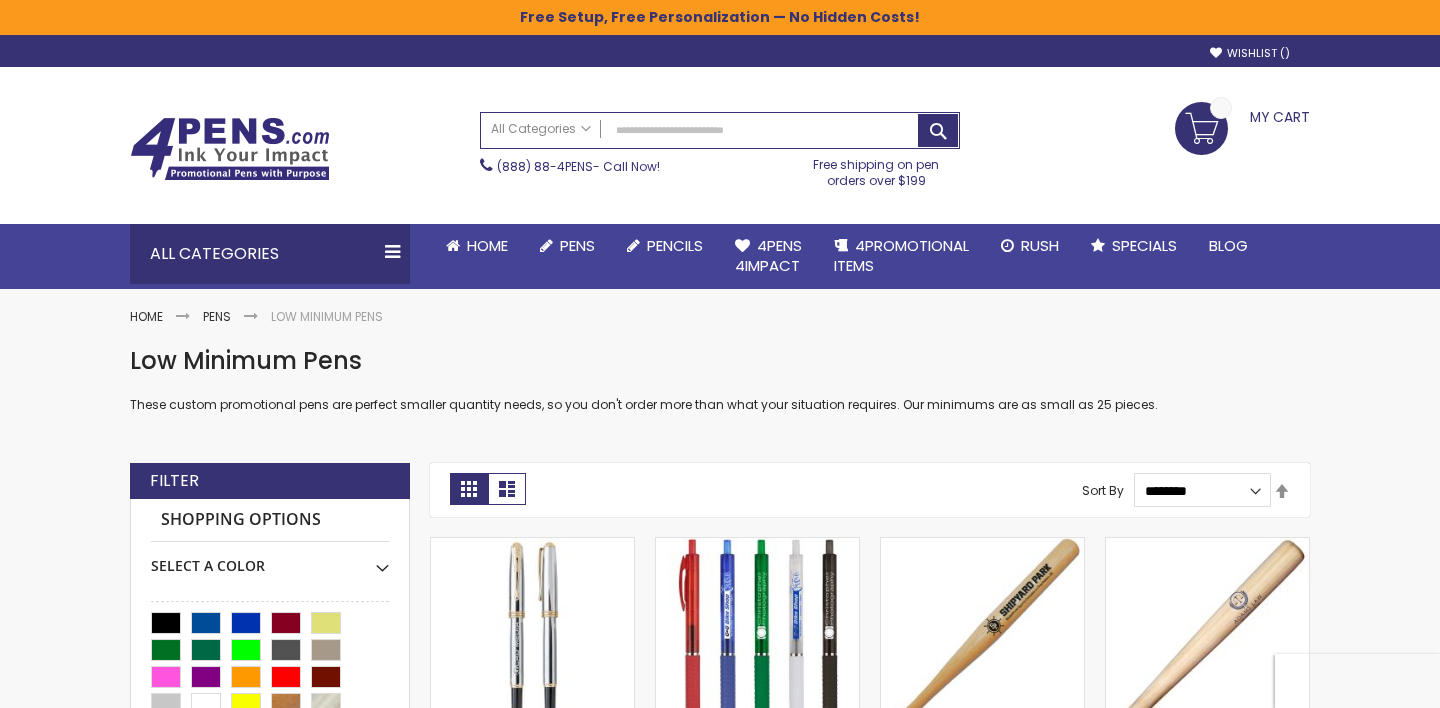 scroll, scrollTop: 0, scrollLeft: 0, axis: both 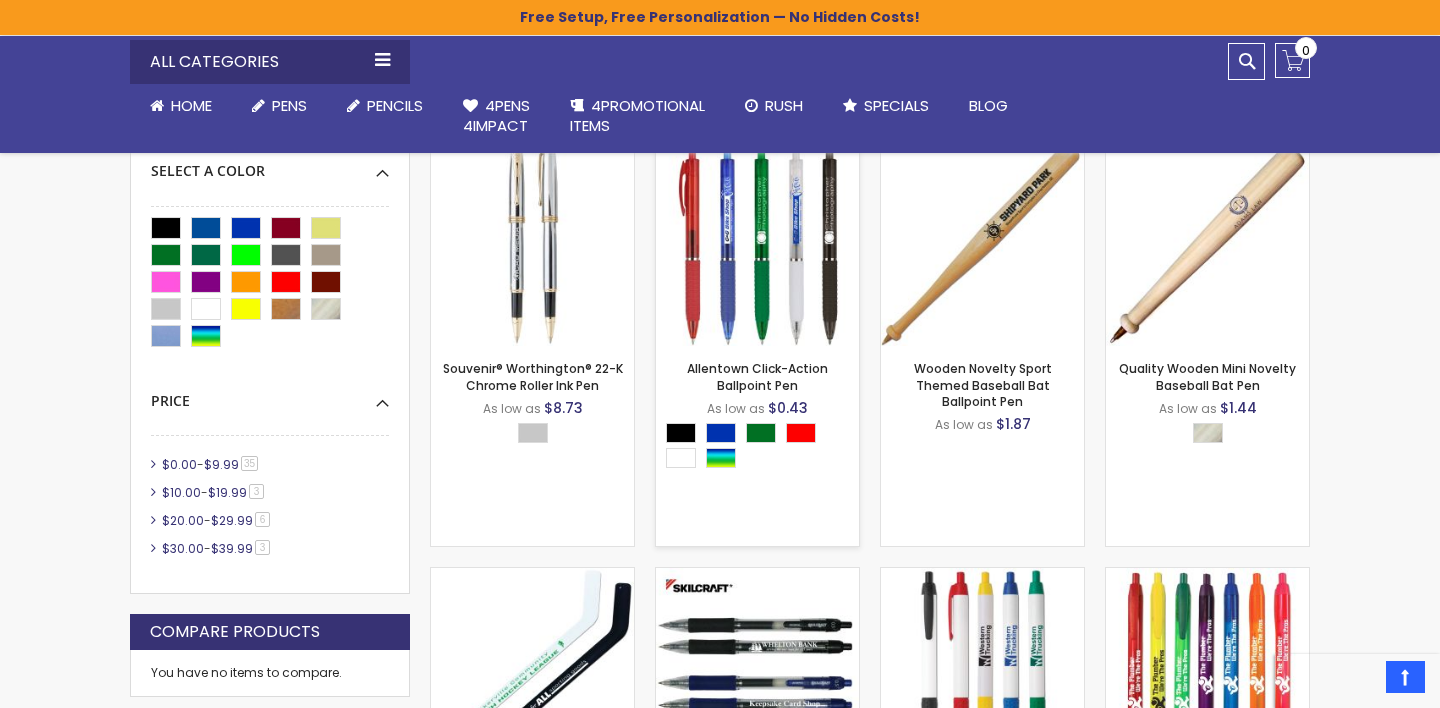 click at bounding box center (757, 244) 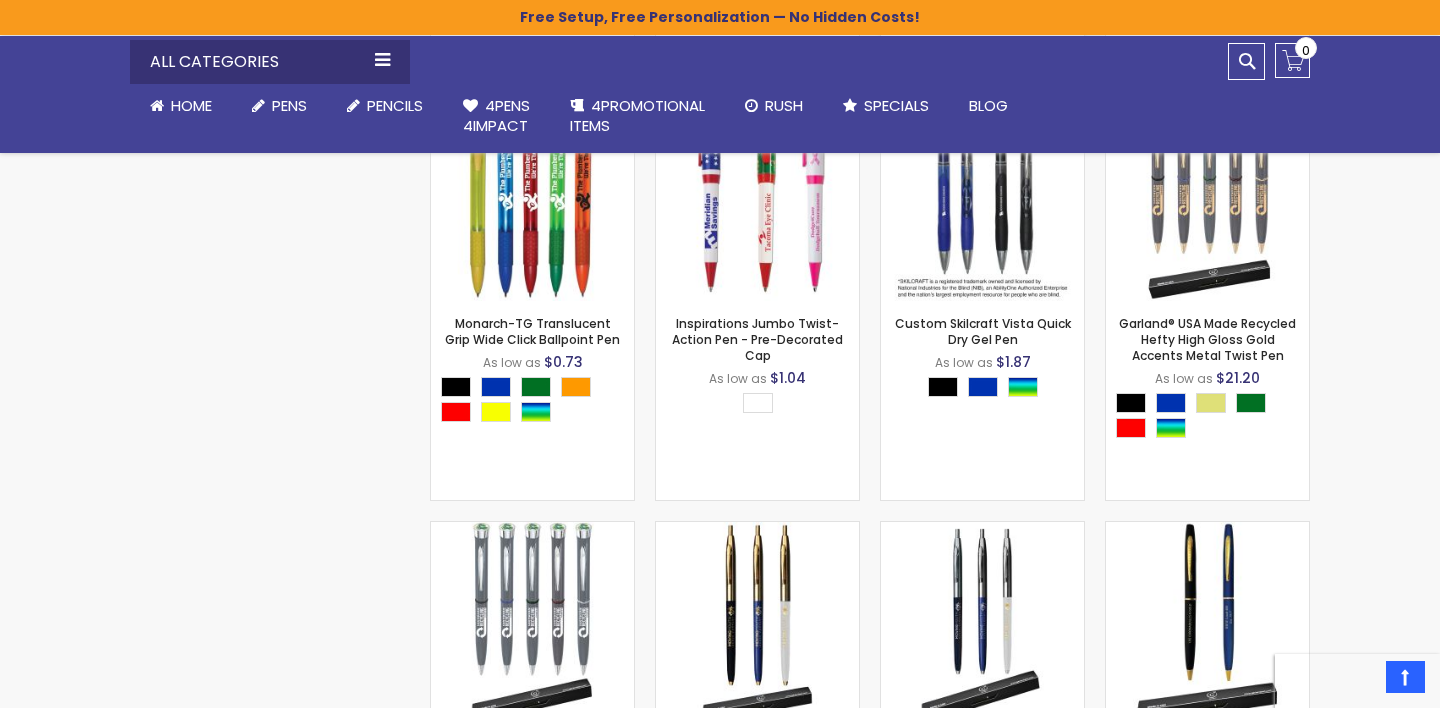 scroll, scrollTop: 1196, scrollLeft: 0, axis: vertical 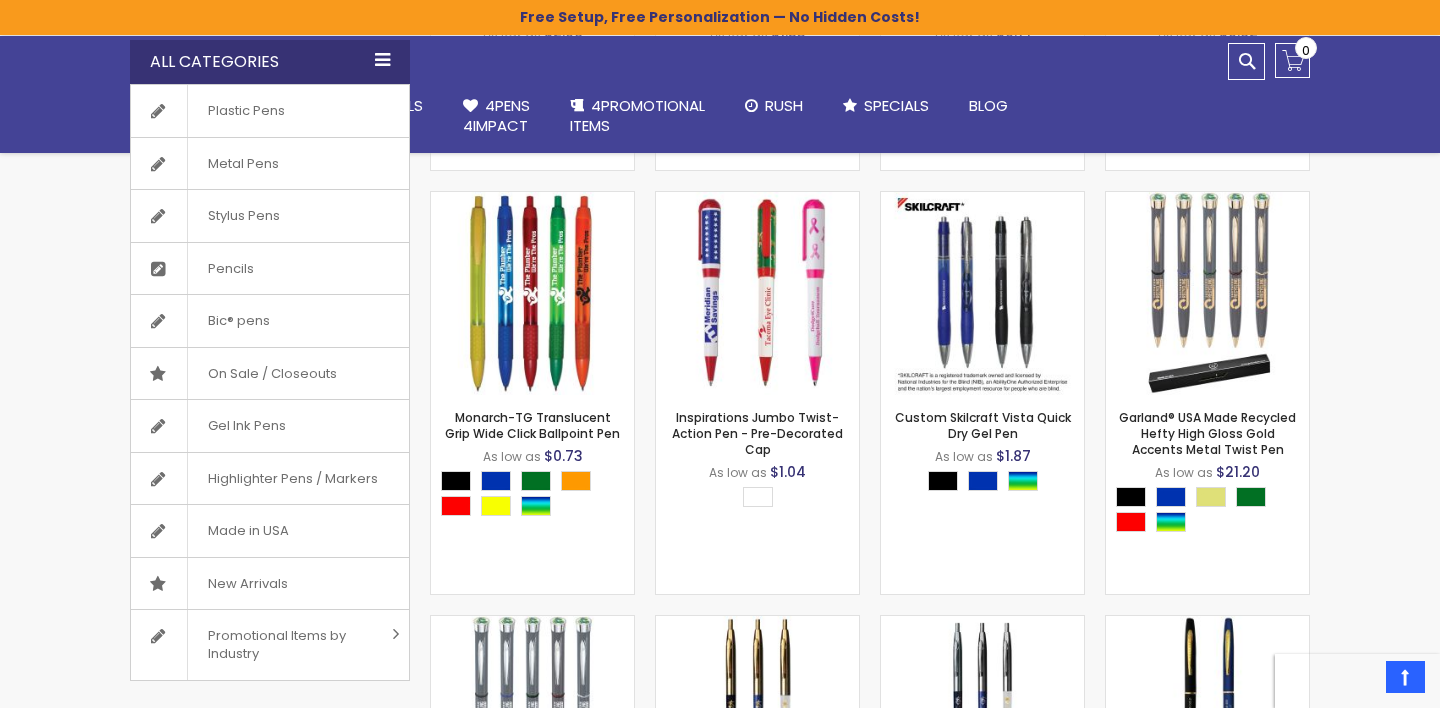 click on "All Categories" at bounding box center [270, 62] 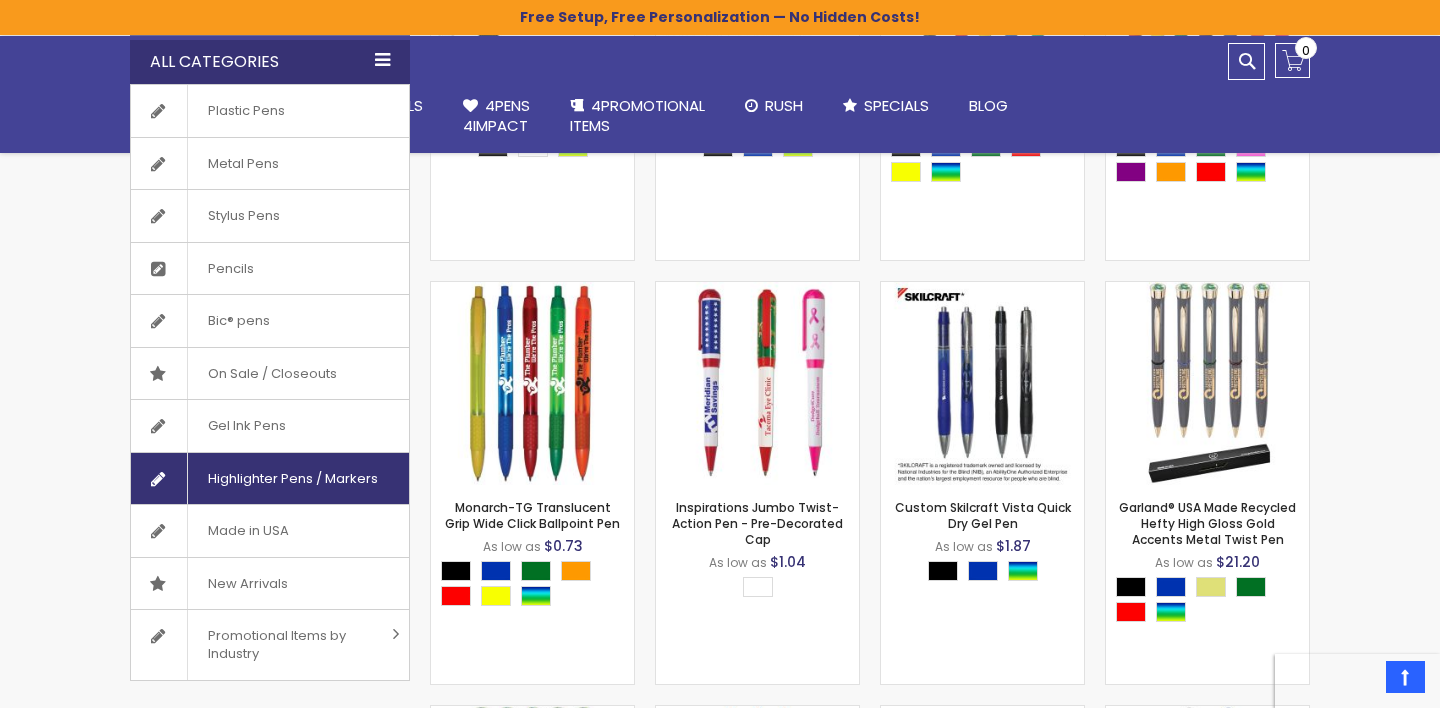 scroll, scrollTop: 1055, scrollLeft: 0, axis: vertical 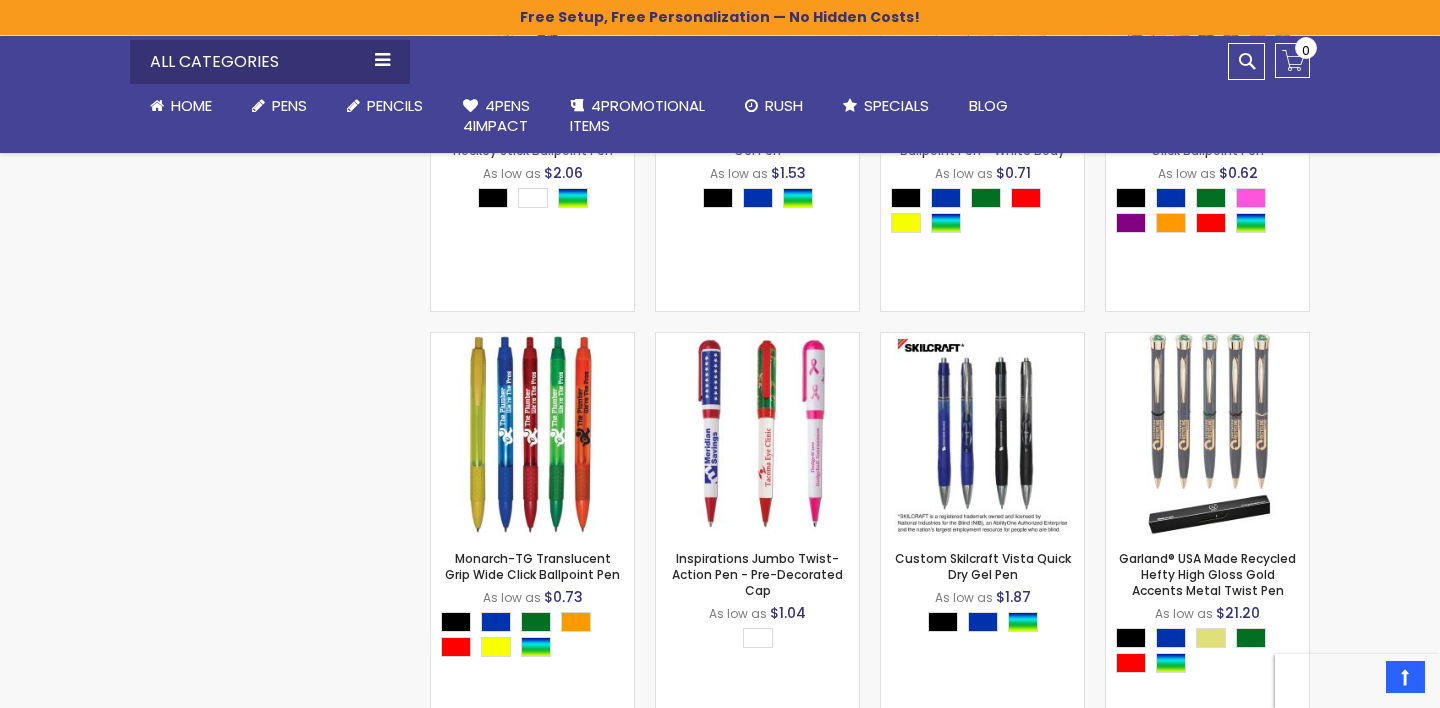 click on "Skip to Content
sample
Wishlist
Sign Out
Sign In
Sign In
********
Login
Forgot Your Password?
Create an Account
My Account
Toggle Nav
Search
All Categories Pens" at bounding box center [720, 2152] 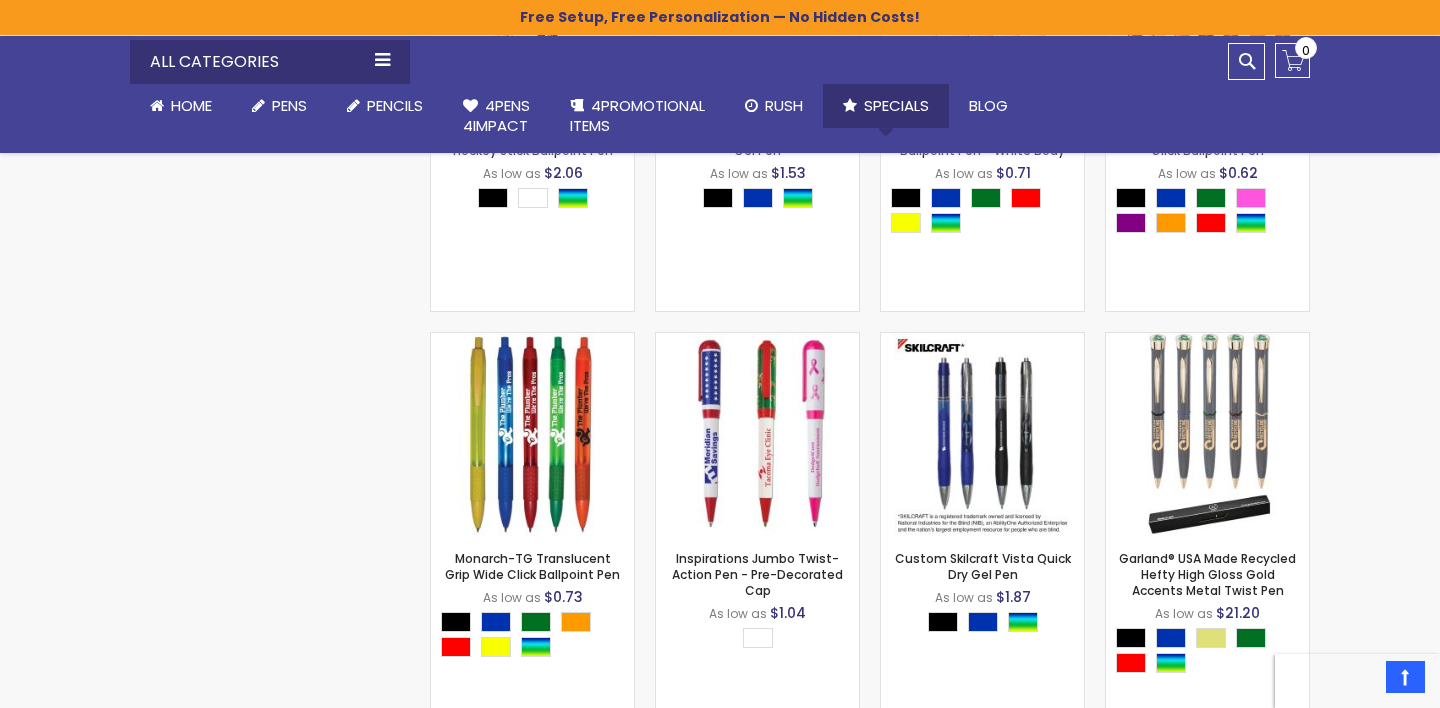 click on "Specials" at bounding box center (896, 105) 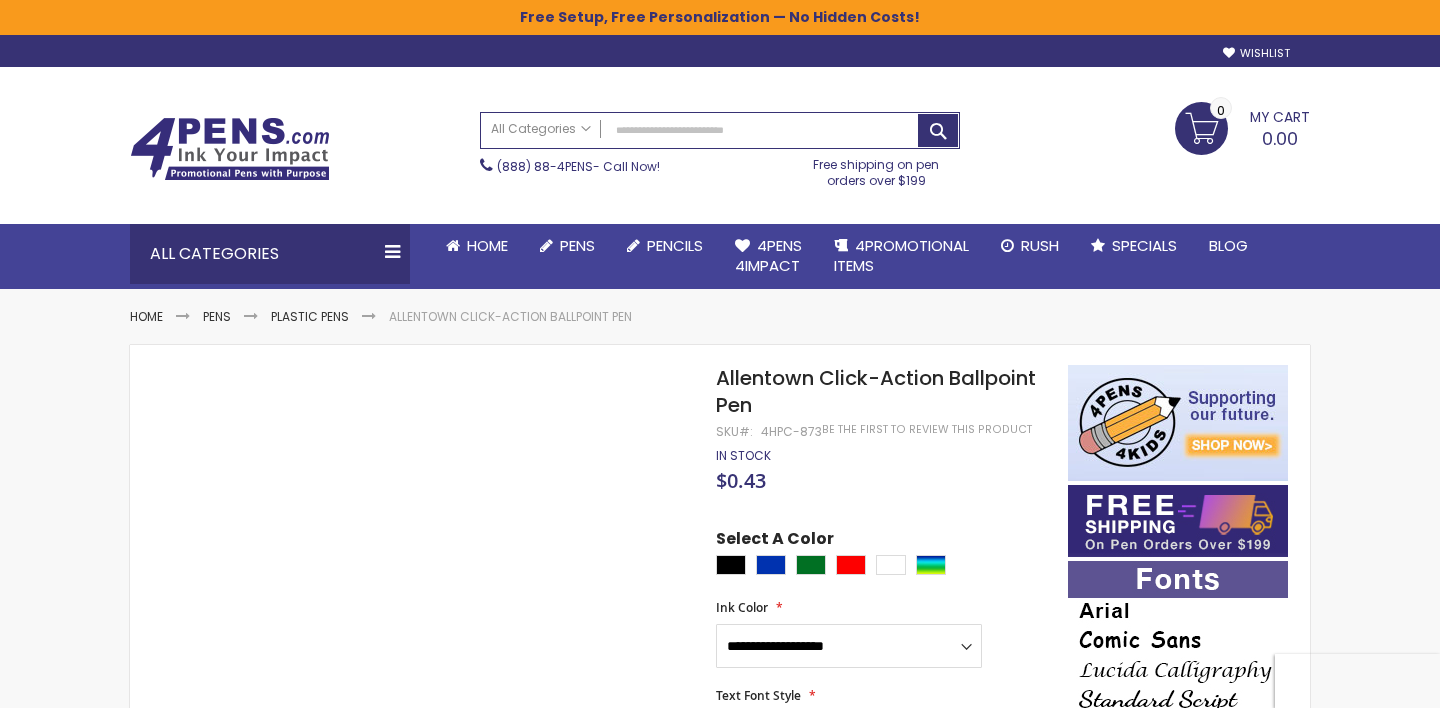 scroll, scrollTop: 0, scrollLeft: 0, axis: both 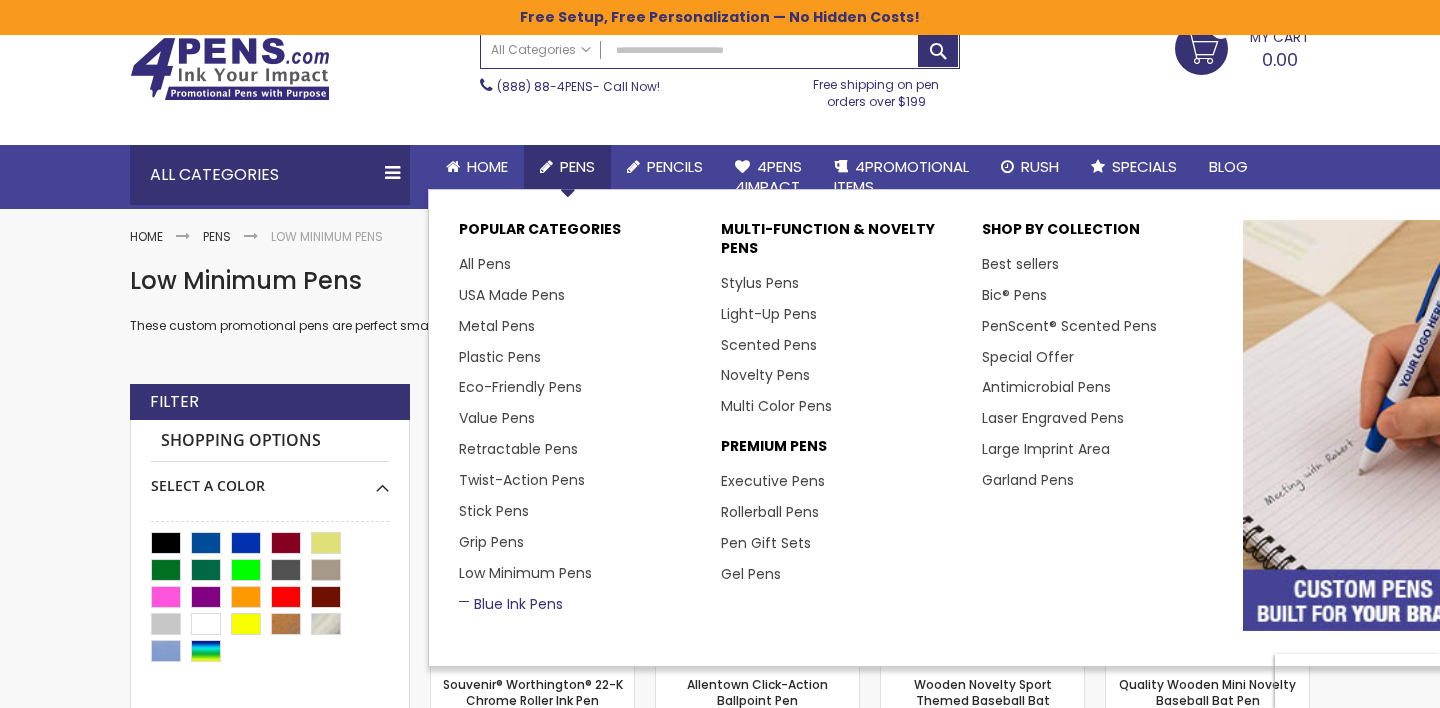 click on "Blue Ink Pens" at bounding box center (511, 604) 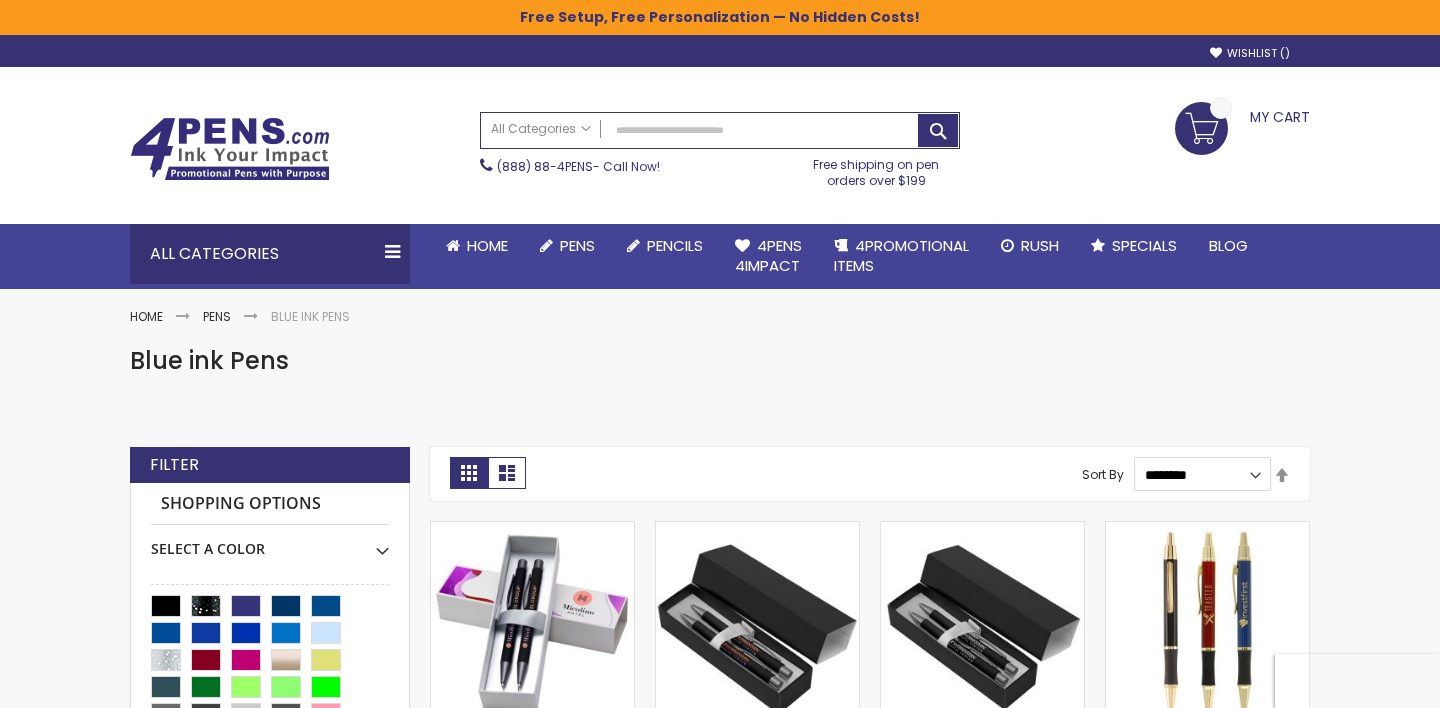 scroll, scrollTop: 0, scrollLeft: 0, axis: both 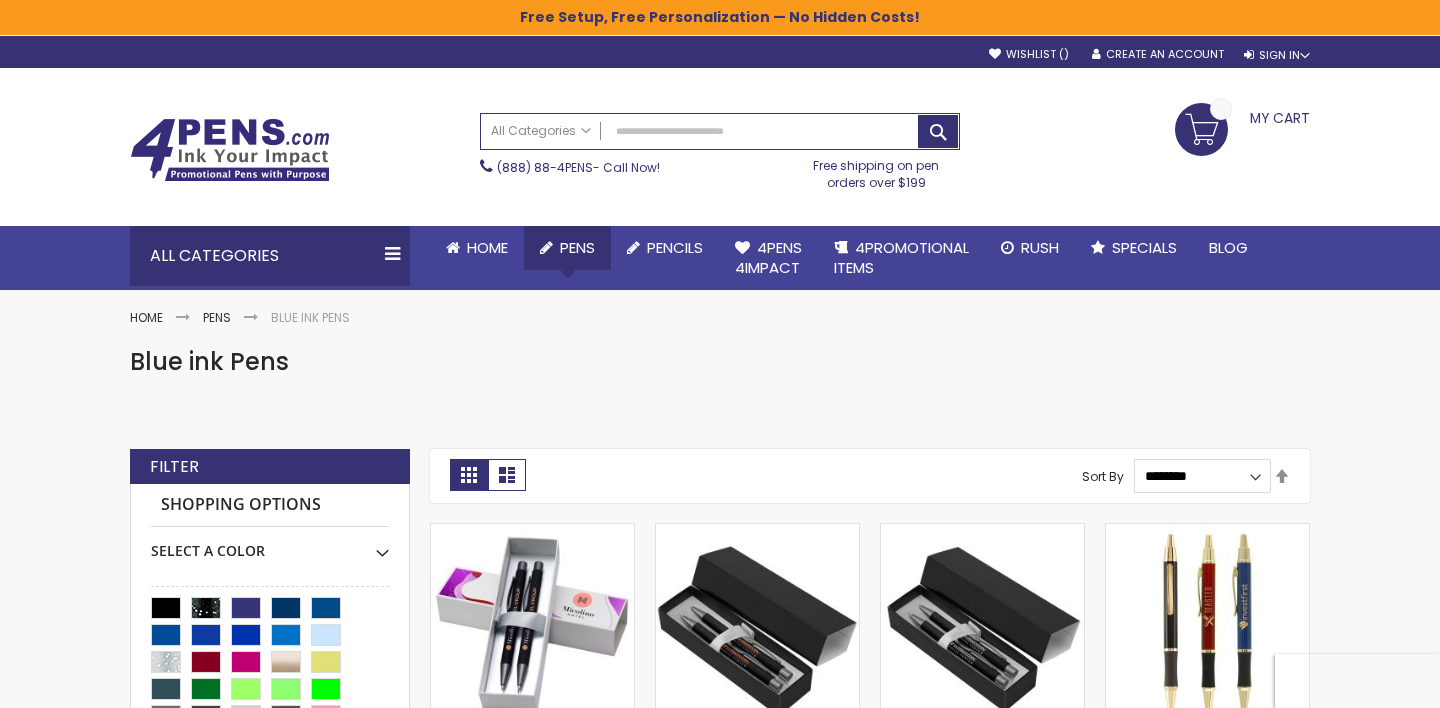 click on "Pens" 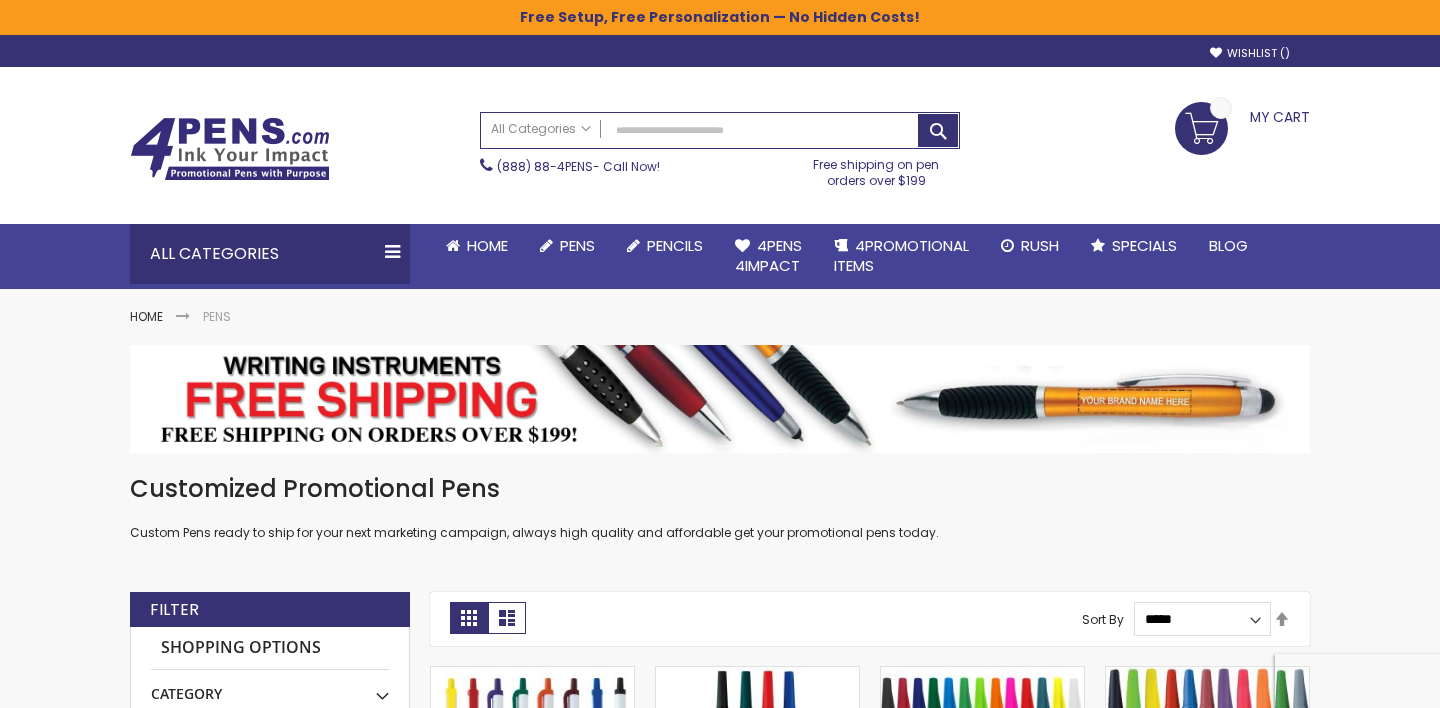 scroll, scrollTop: 0, scrollLeft: 0, axis: both 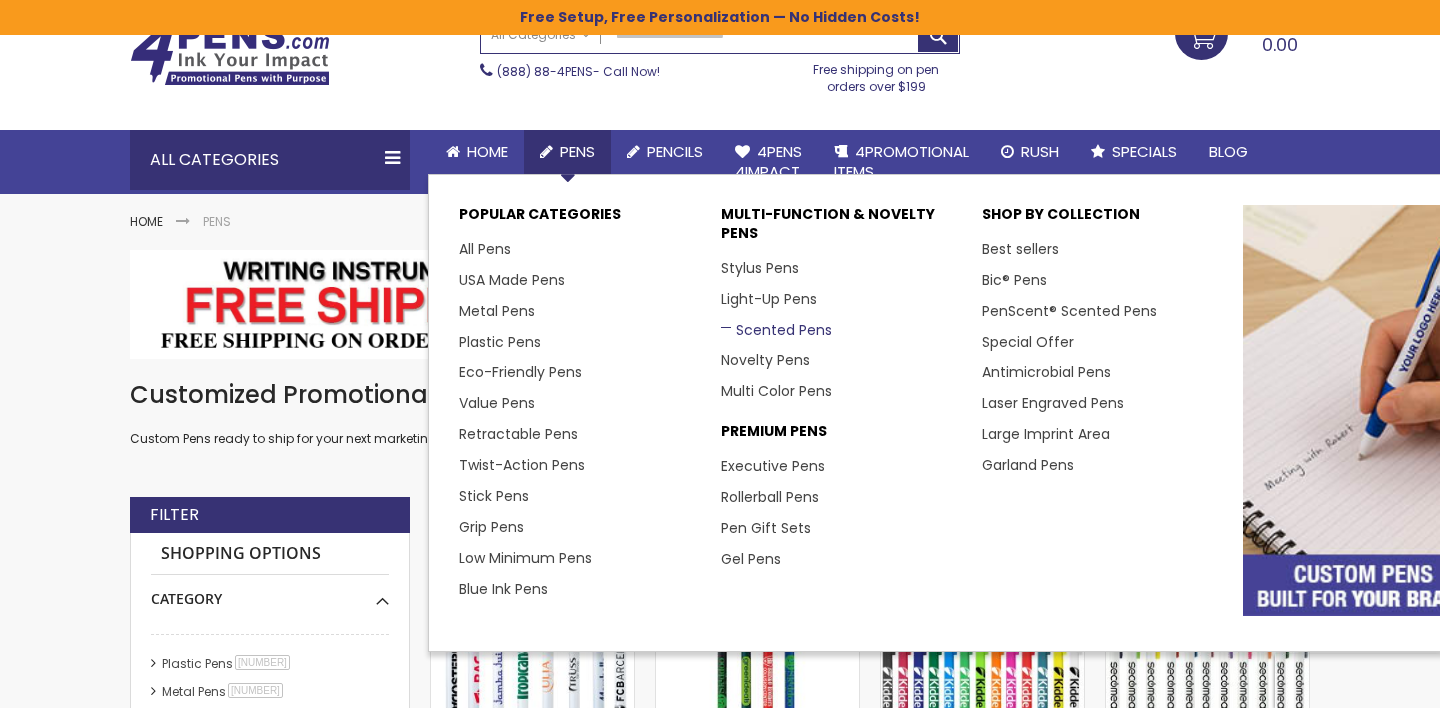 click on "Scented Pens" at bounding box center (776, 330) 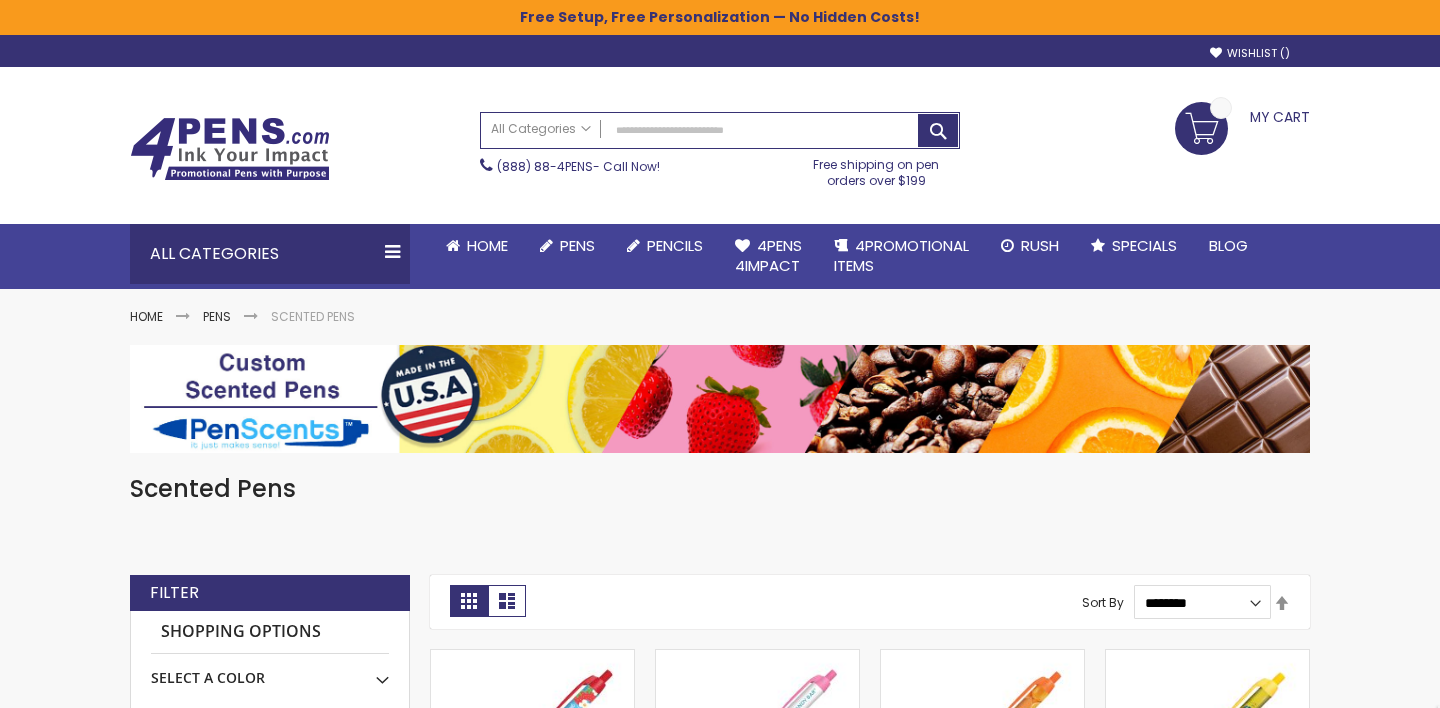 scroll, scrollTop: 0, scrollLeft: 0, axis: both 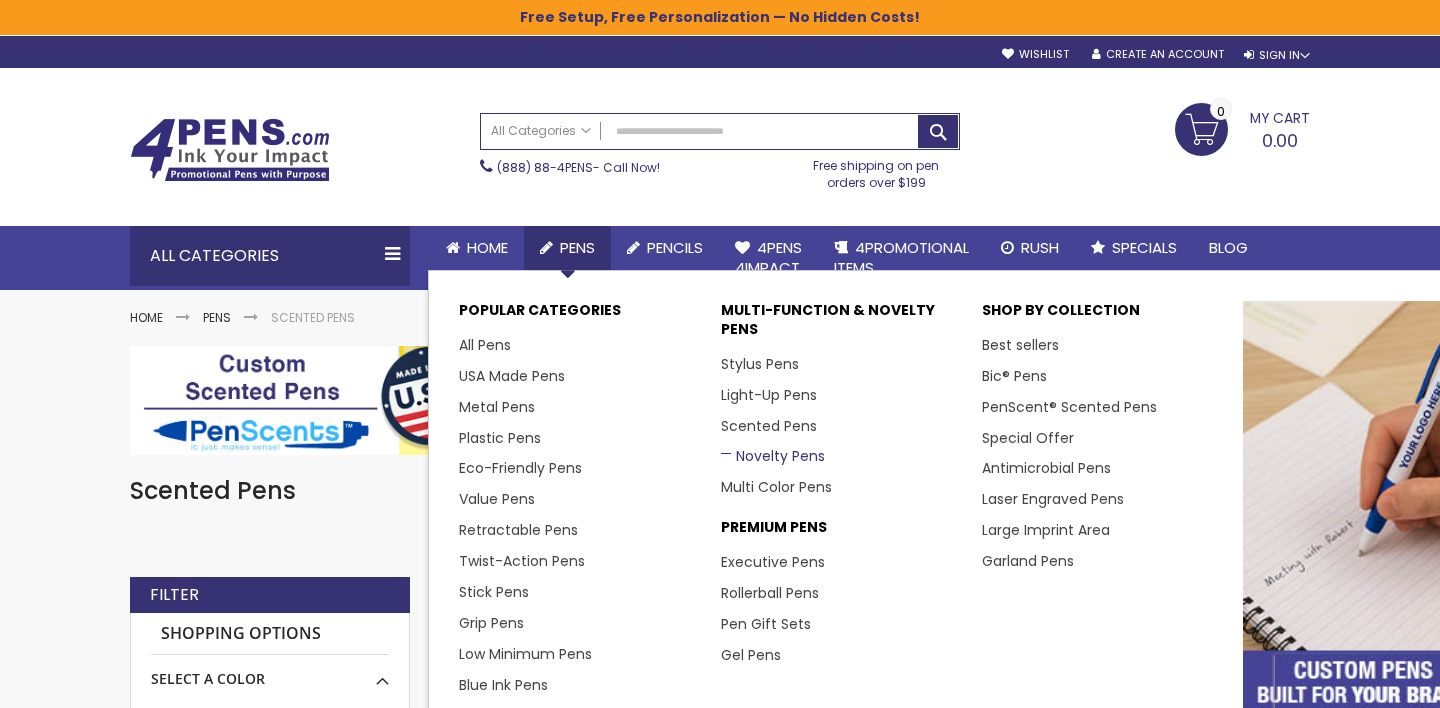 click on "Novelty Pens" at bounding box center [773, 456] 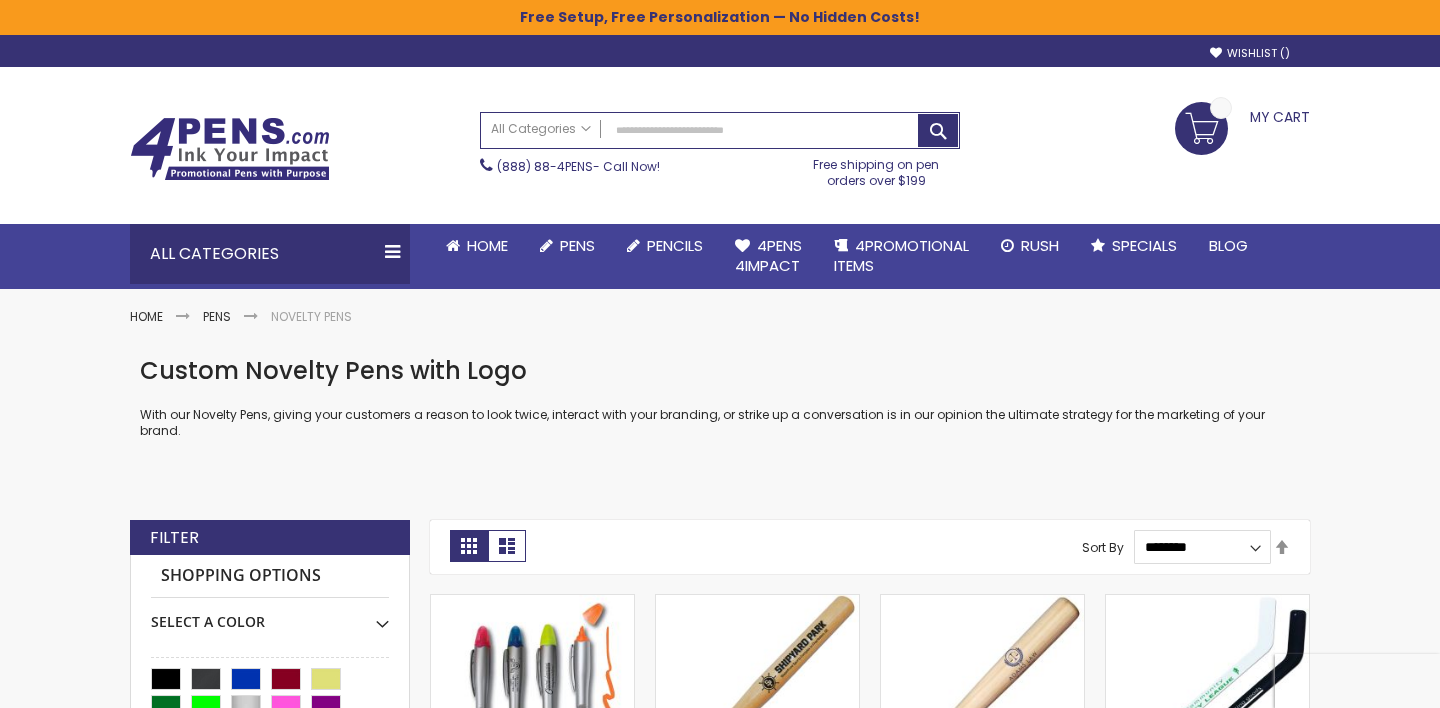 scroll, scrollTop: 0, scrollLeft: 0, axis: both 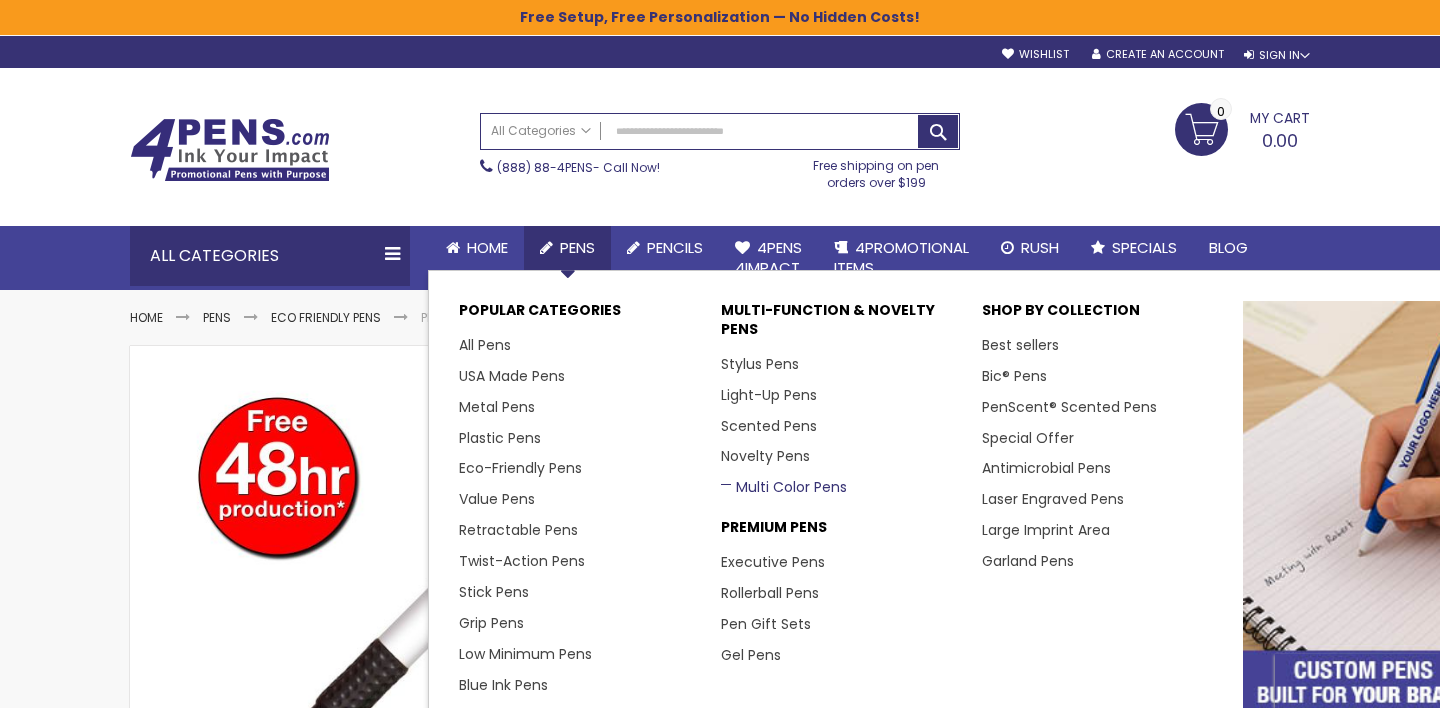 click on "Multi Color Pens" at bounding box center (784, 487) 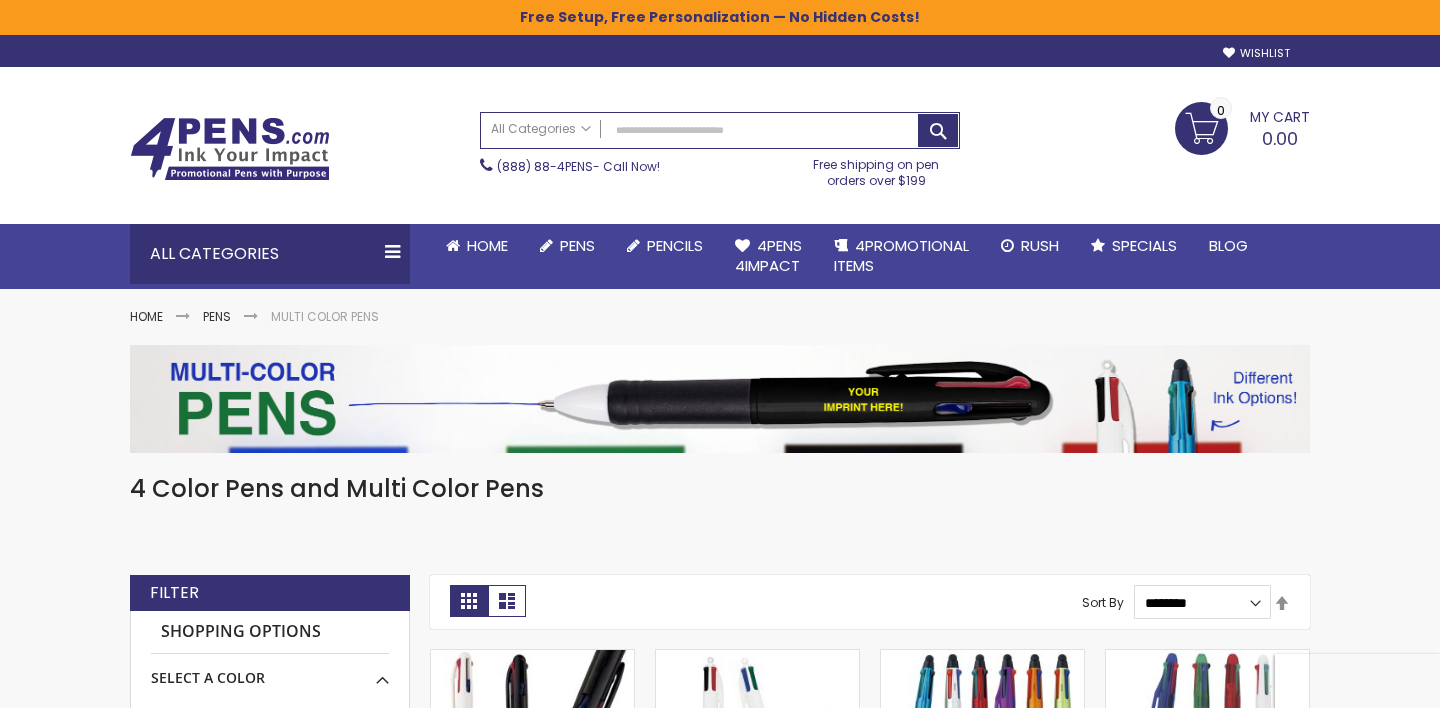 scroll, scrollTop: 0, scrollLeft: 0, axis: both 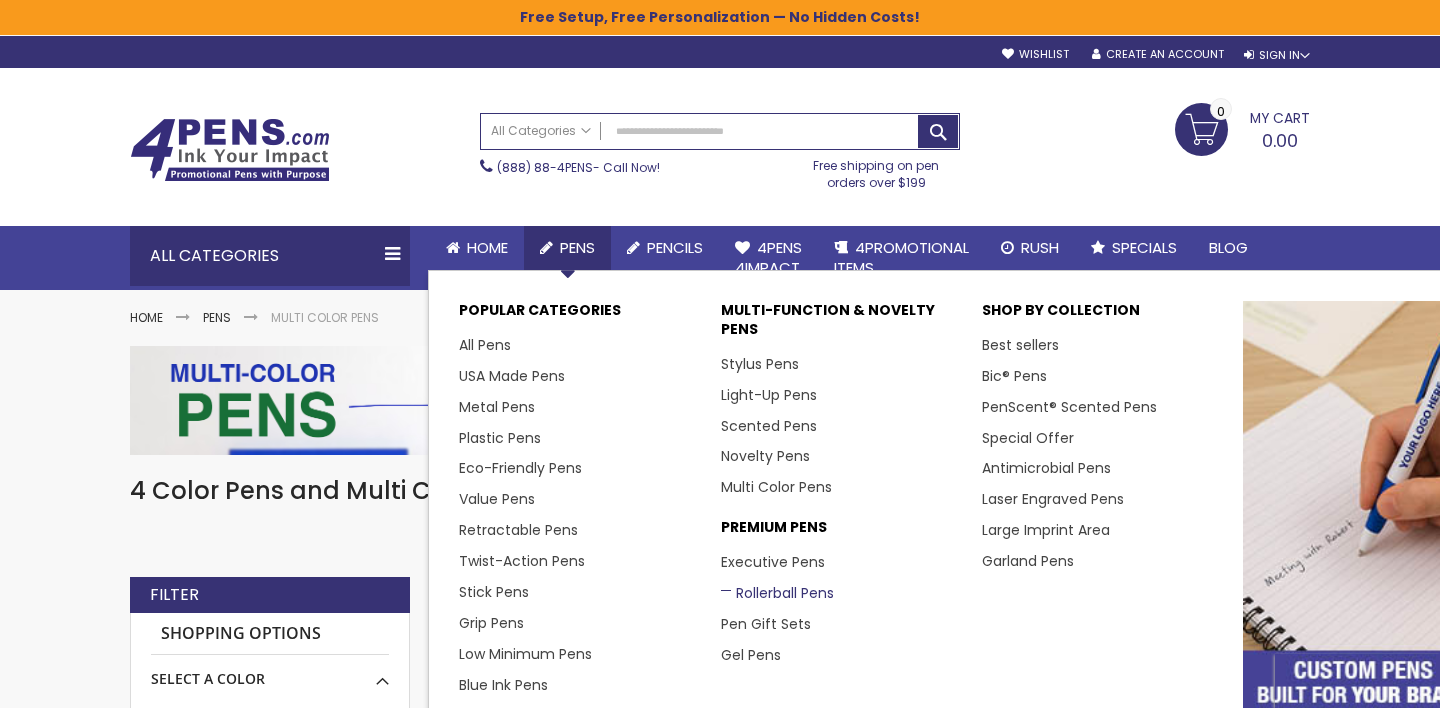 click on "Rollerball Pens" at bounding box center (777, 593) 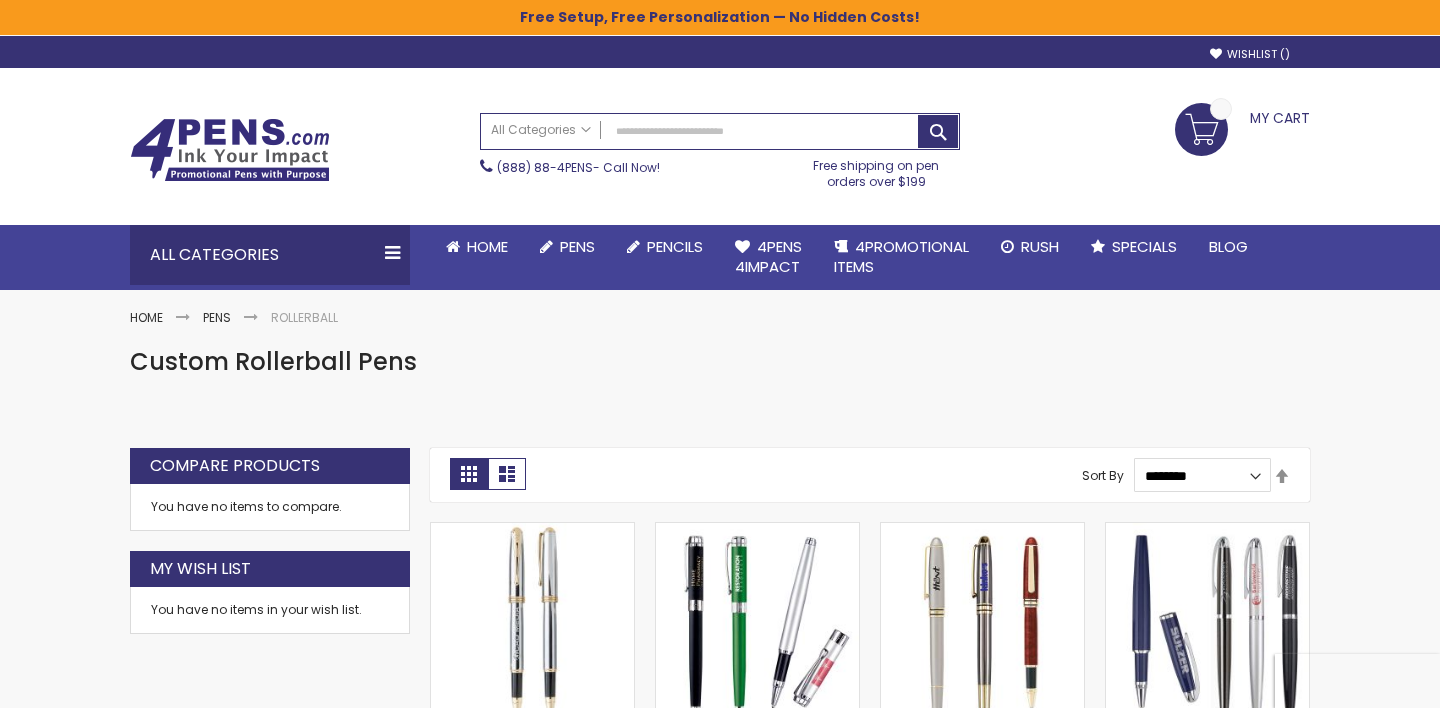 scroll, scrollTop: 0, scrollLeft: 0, axis: both 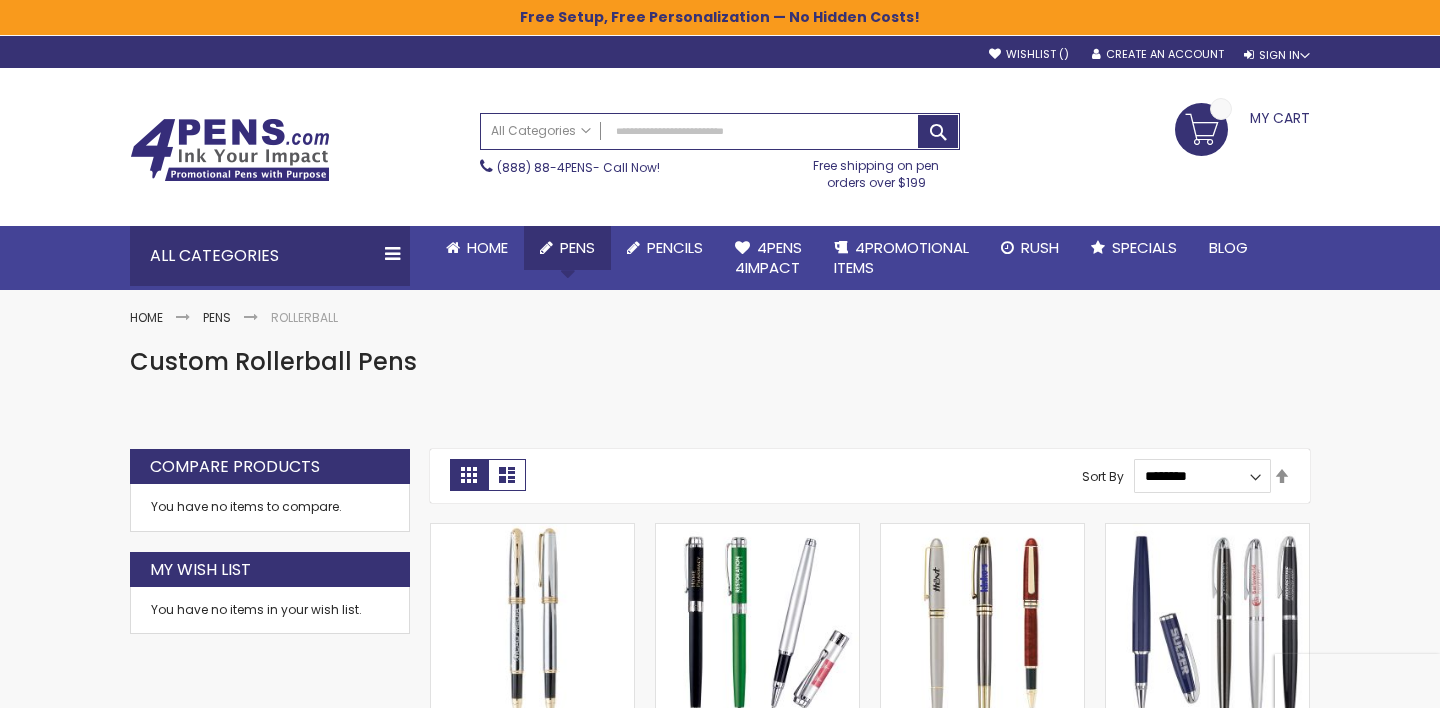 click on "Pens" 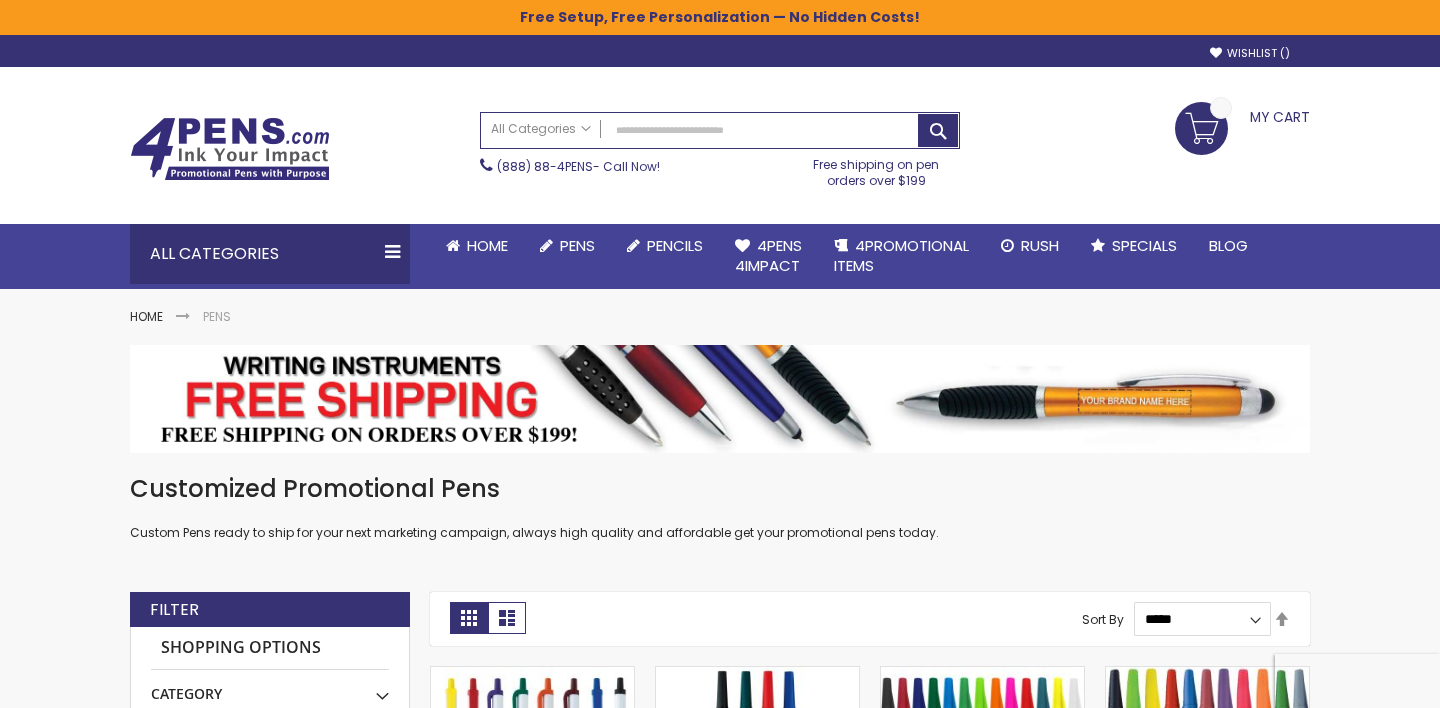 scroll, scrollTop: 0, scrollLeft: 0, axis: both 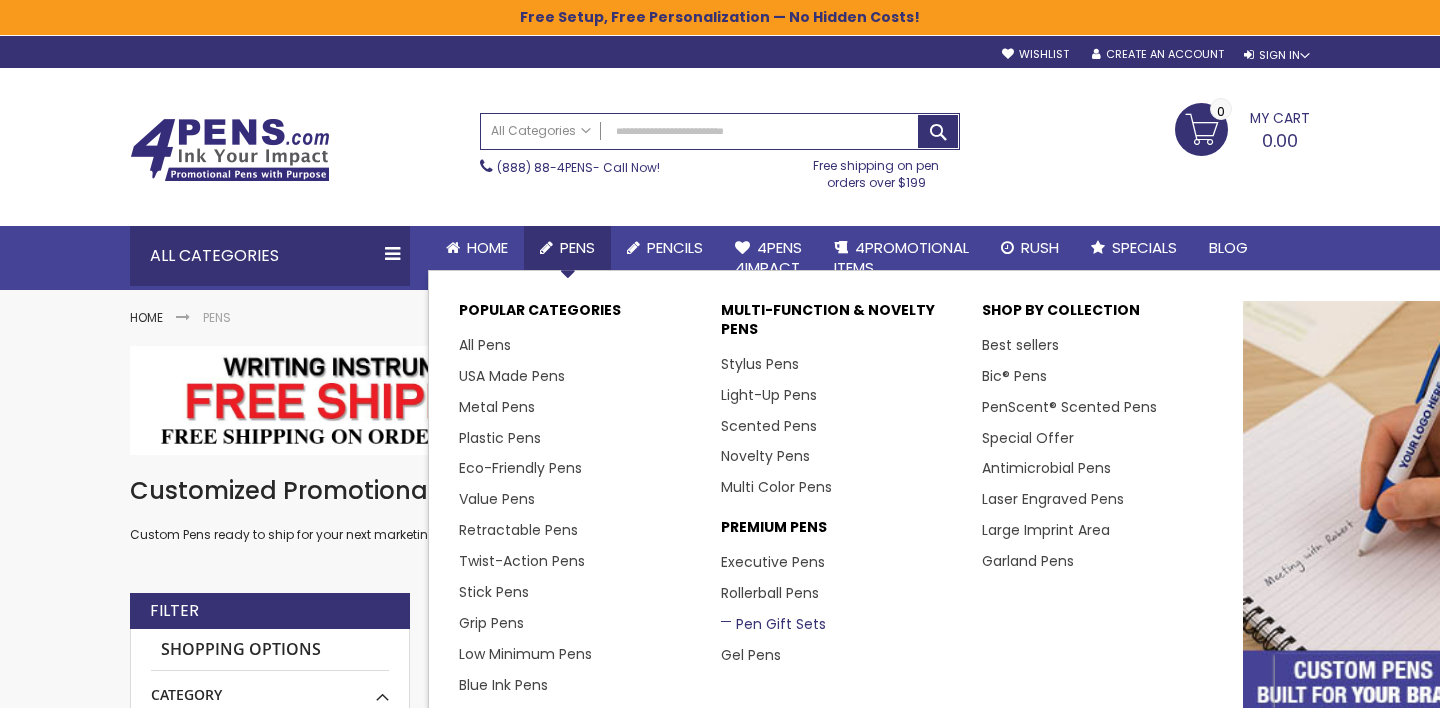 click on "Pen Gift Sets" at bounding box center [773, 624] 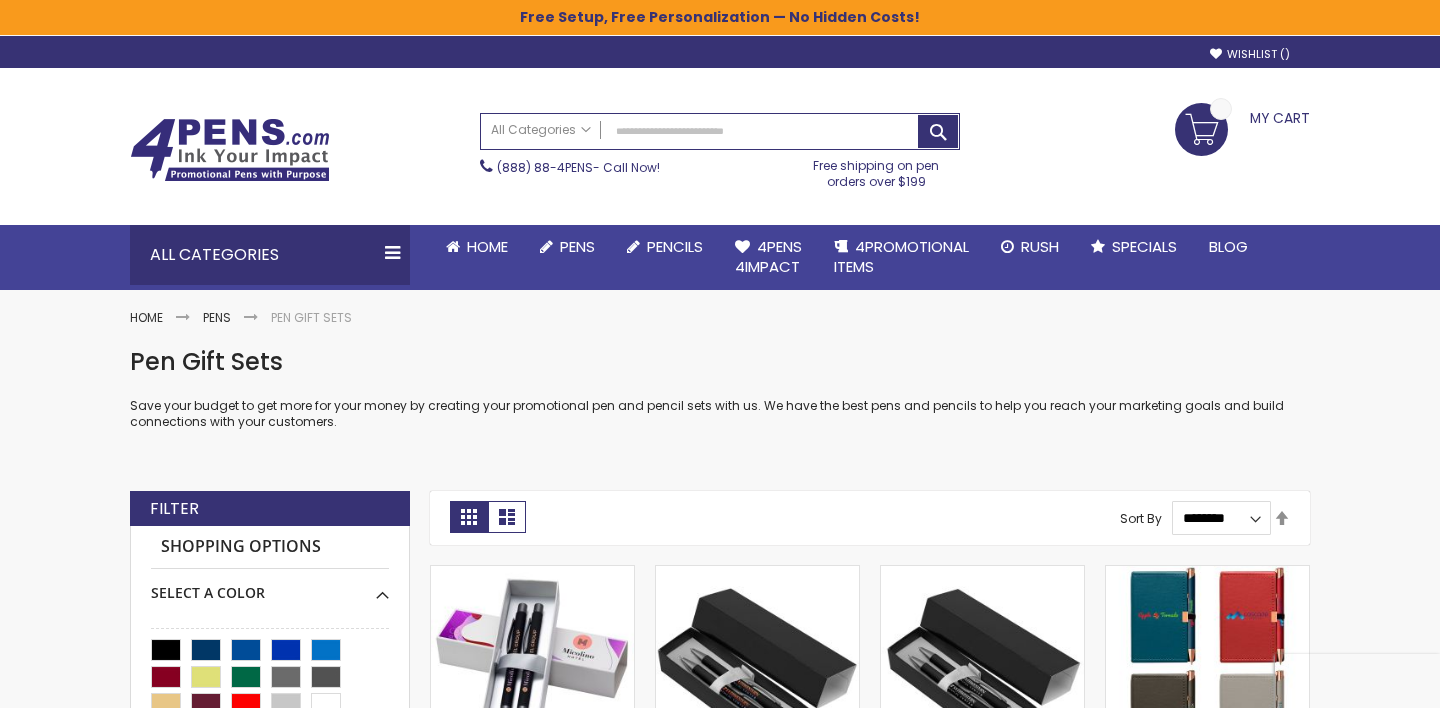 scroll, scrollTop: 0, scrollLeft: 0, axis: both 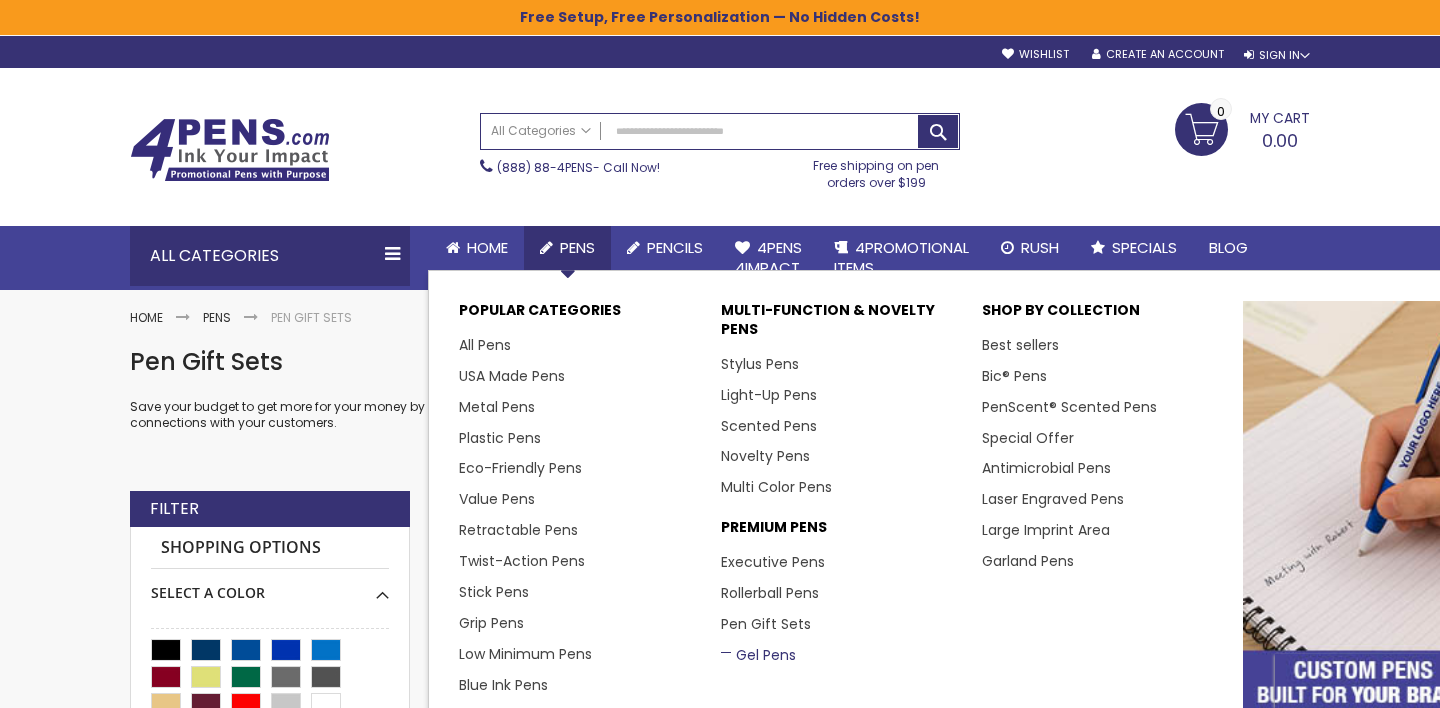 click on "Gel Pens" at bounding box center (758, 655) 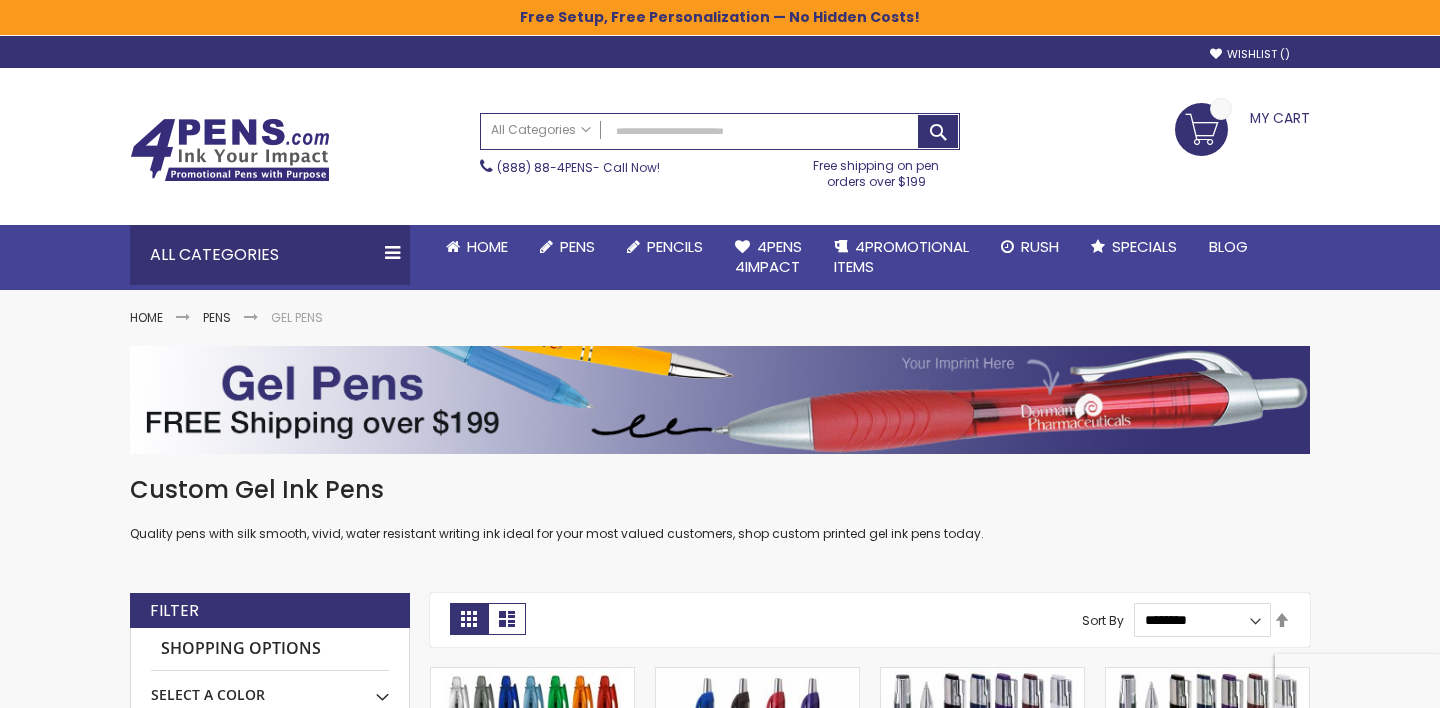 scroll, scrollTop: 0, scrollLeft: 0, axis: both 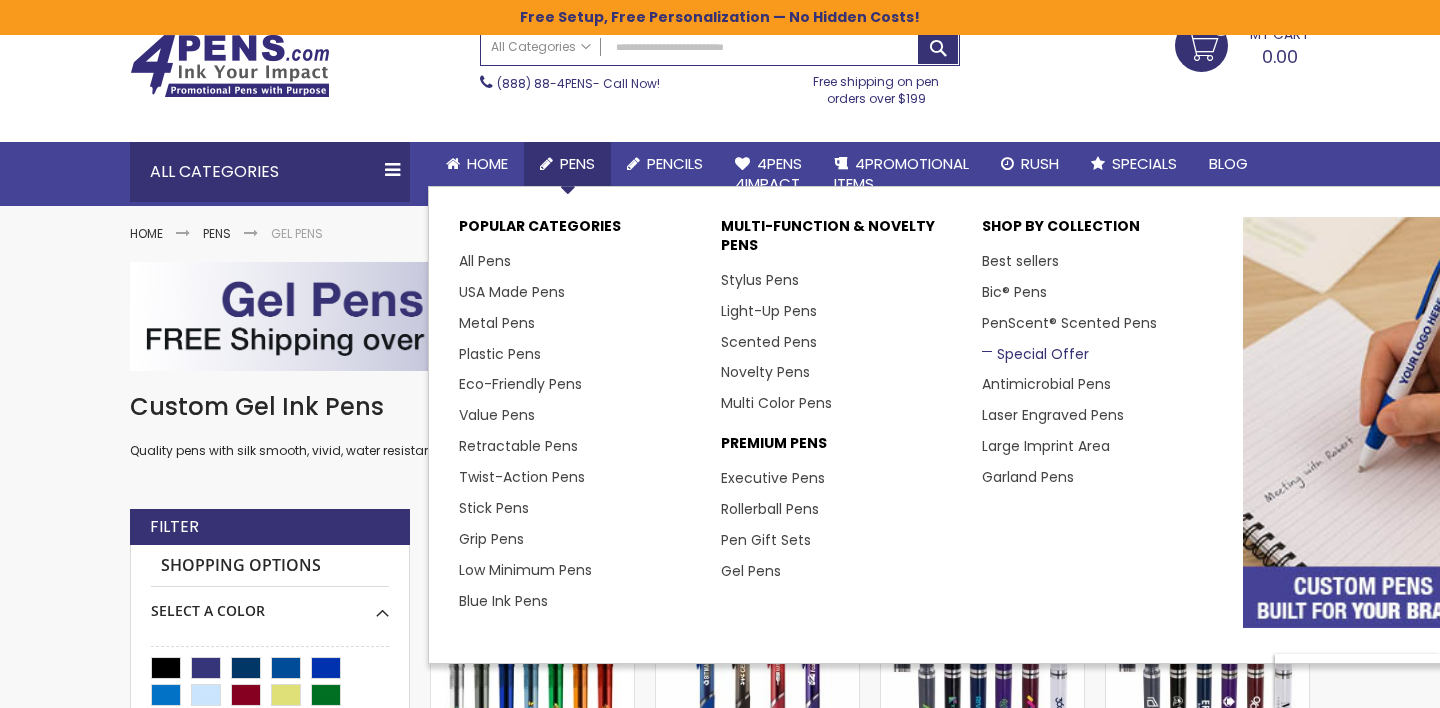 click on "Special Offer" at bounding box center (1035, 354) 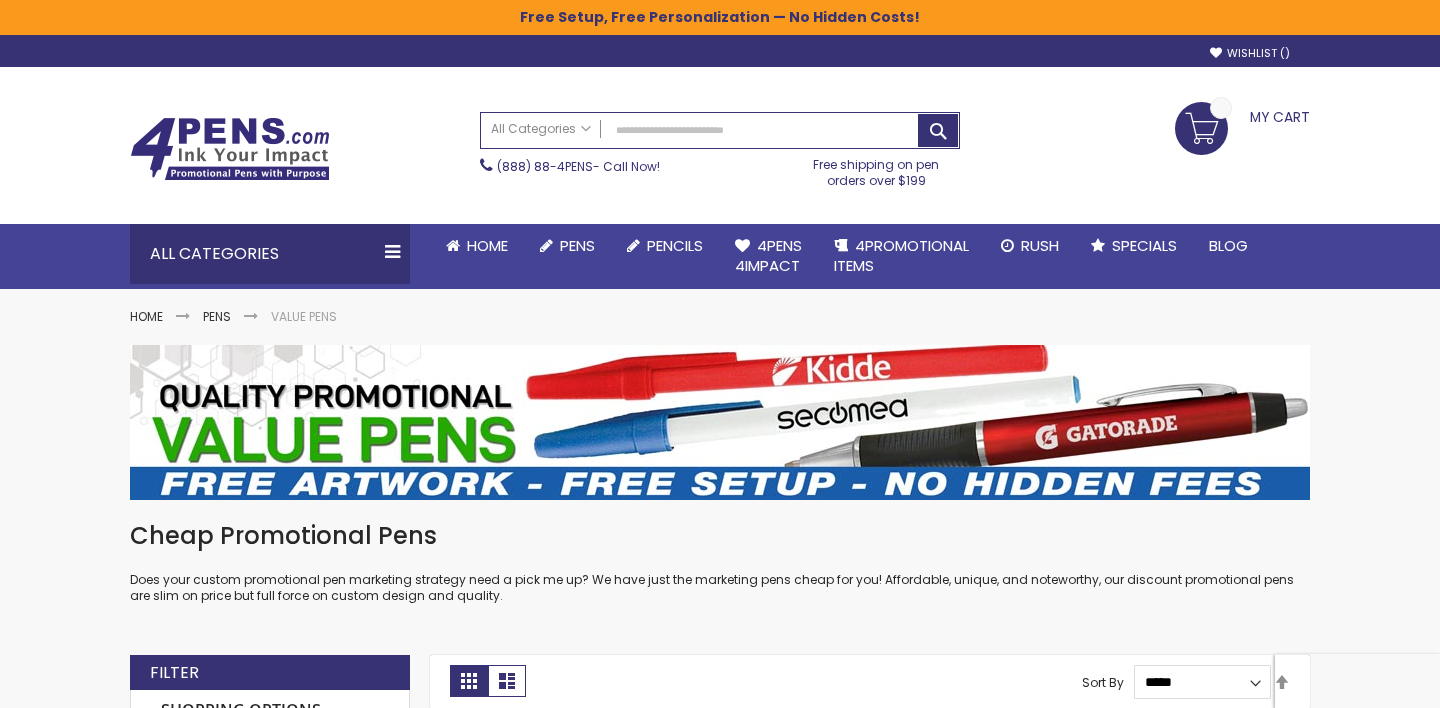 scroll, scrollTop: 0, scrollLeft: 0, axis: both 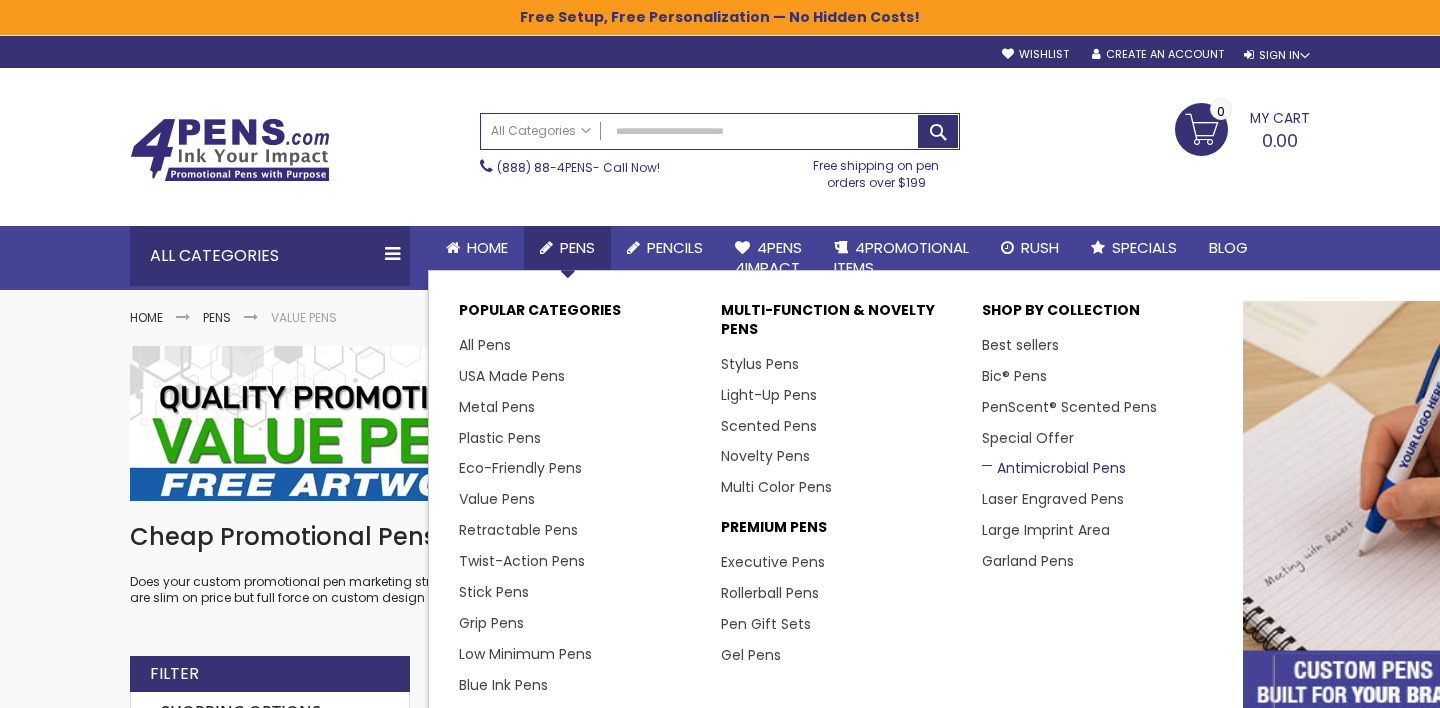 click on "Antimicrobial Pens" at bounding box center [1054, 468] 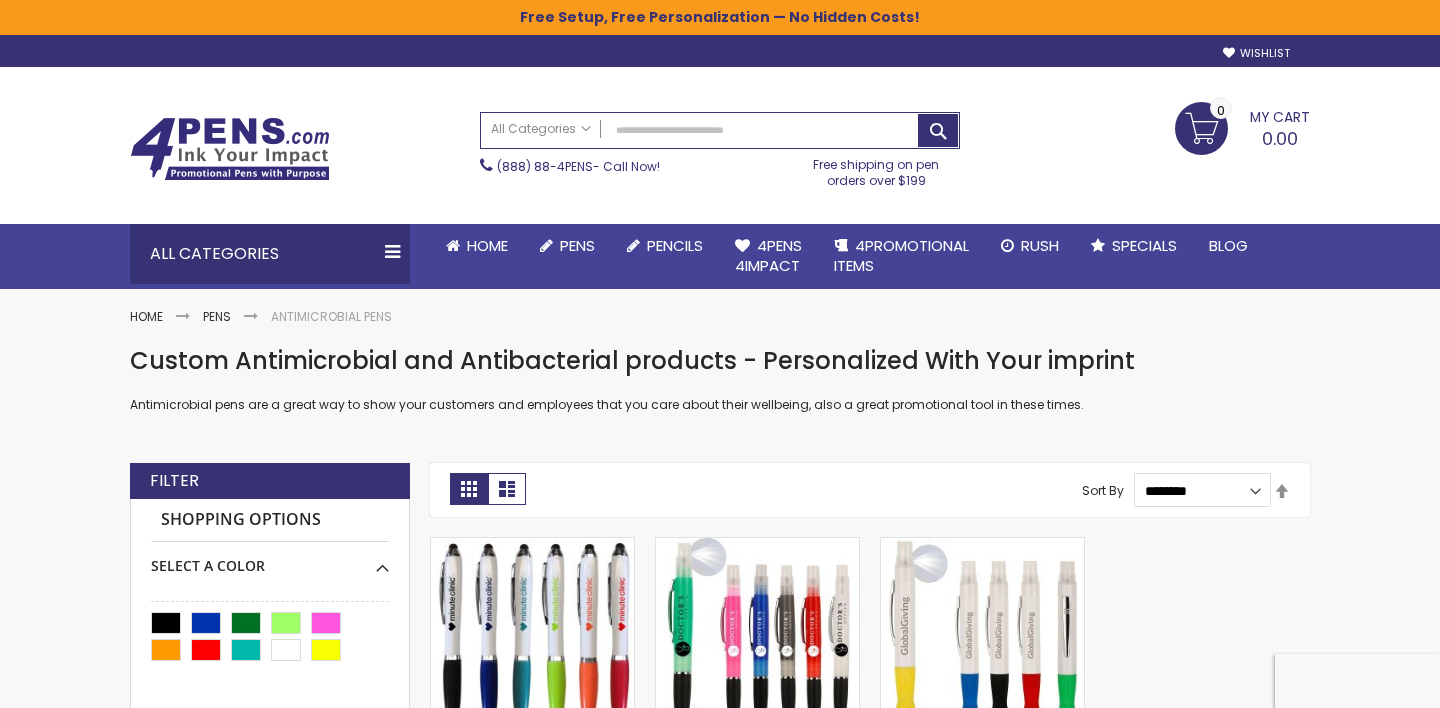 scroll, scrollTop: 0, scrollLeft: 0, axis: both 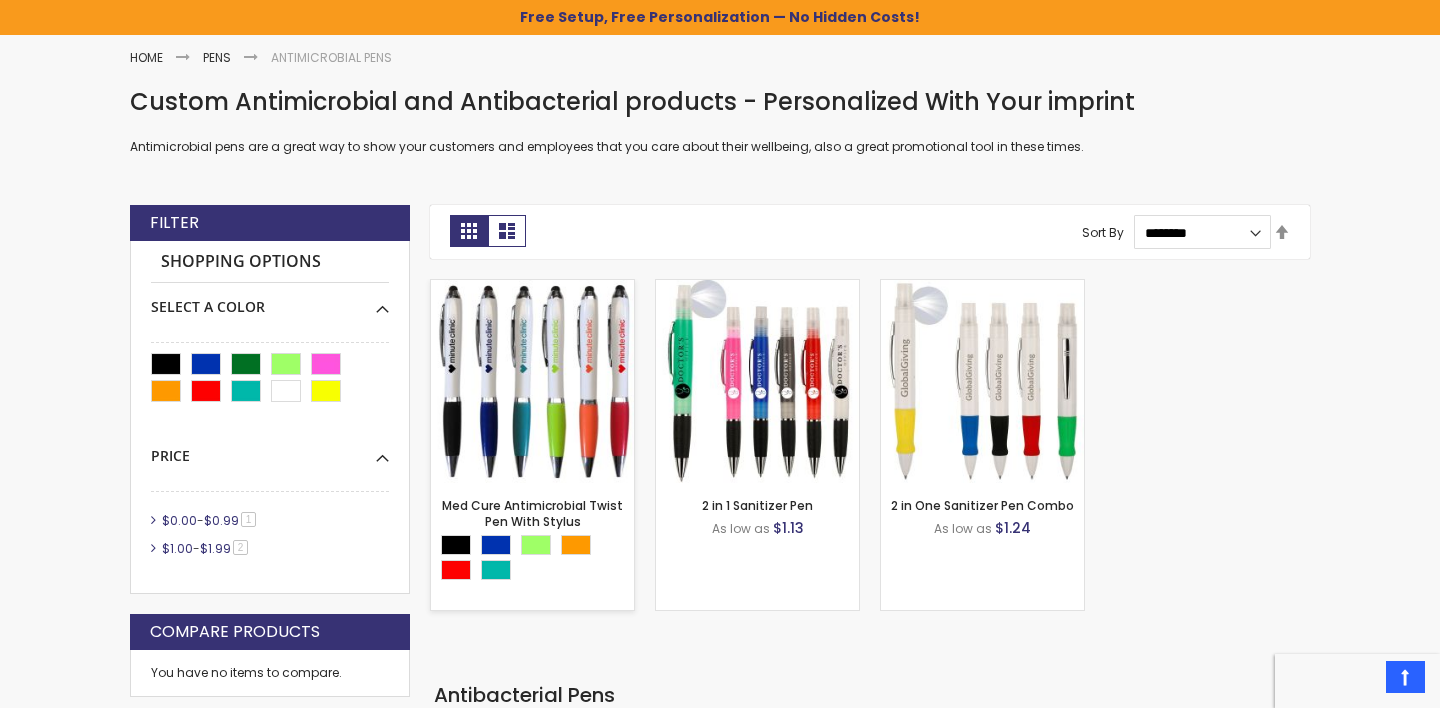 click at bounding box center (532, 381) 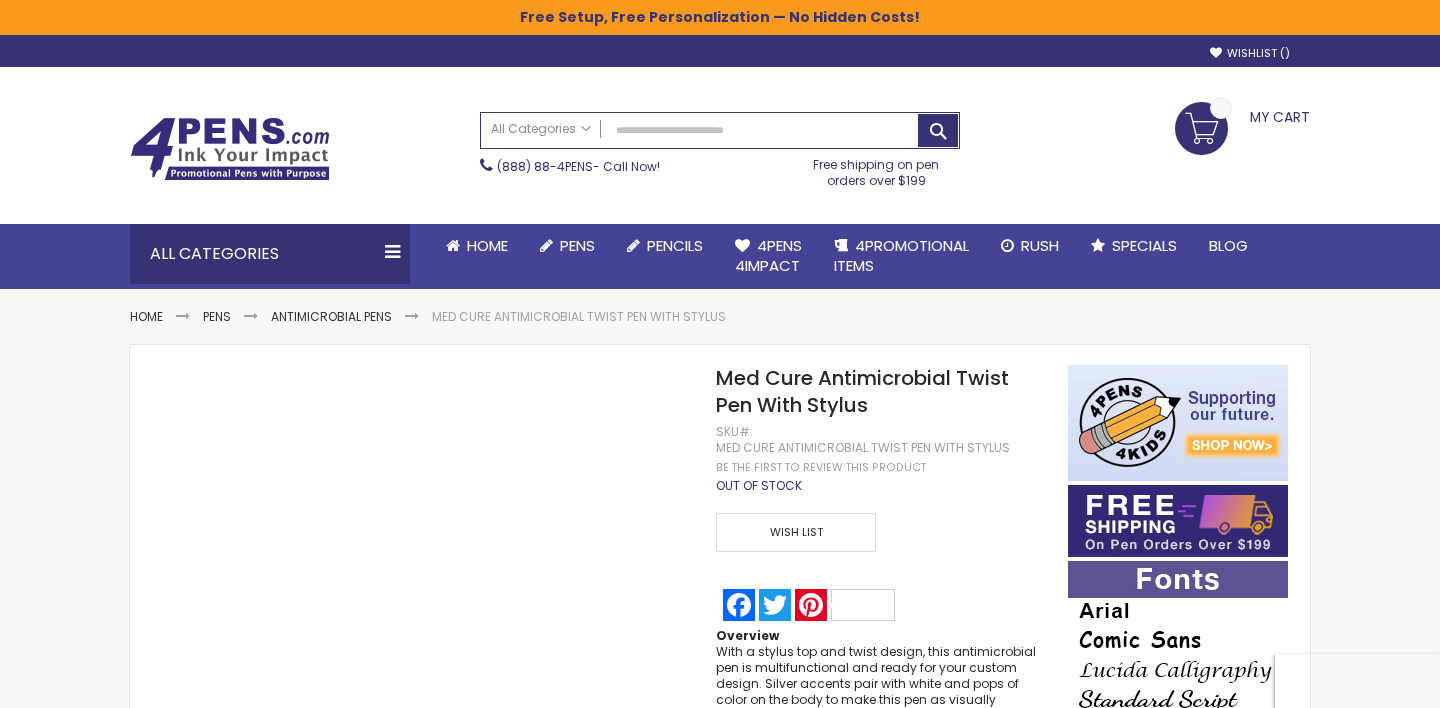 scroll, scrollTop: 0, scrollLeft: 0, axis: both 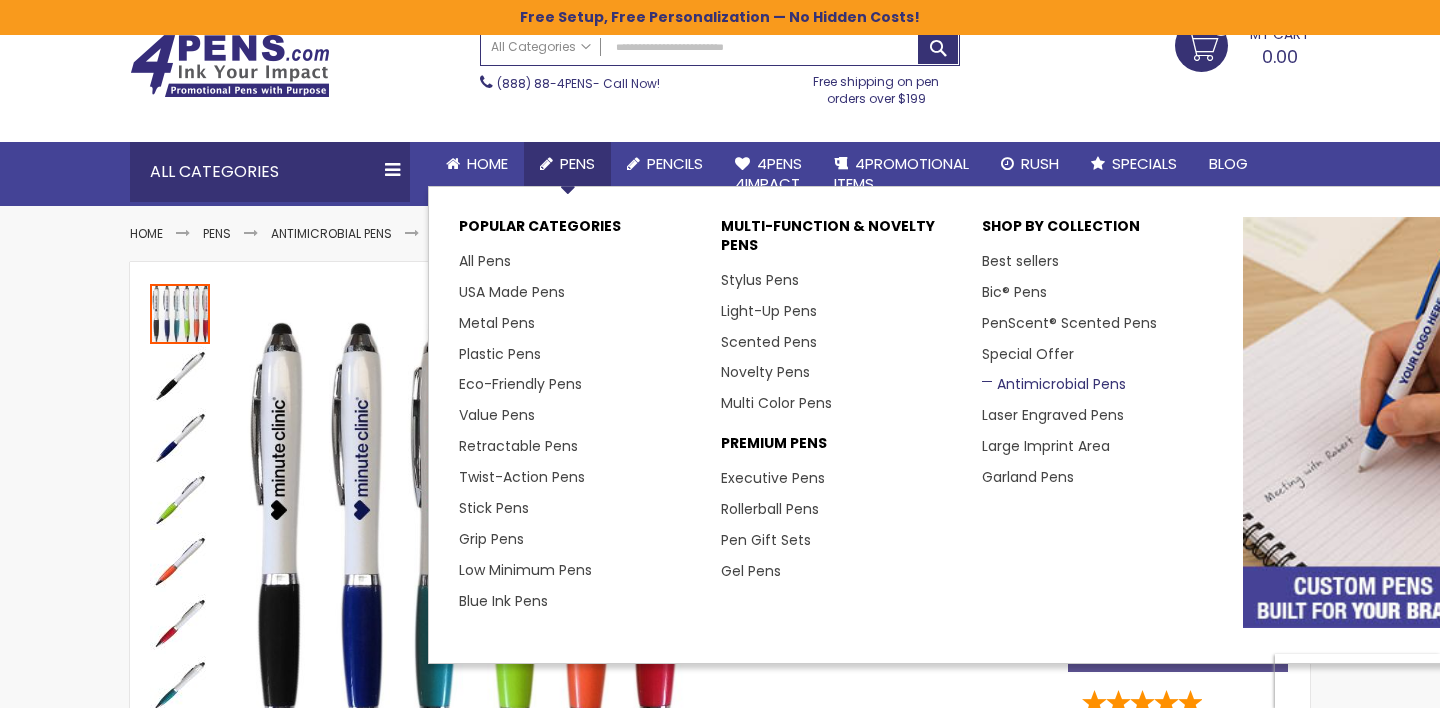 click on "Antimicrobial Pens" at bounding box center [1054, 384] 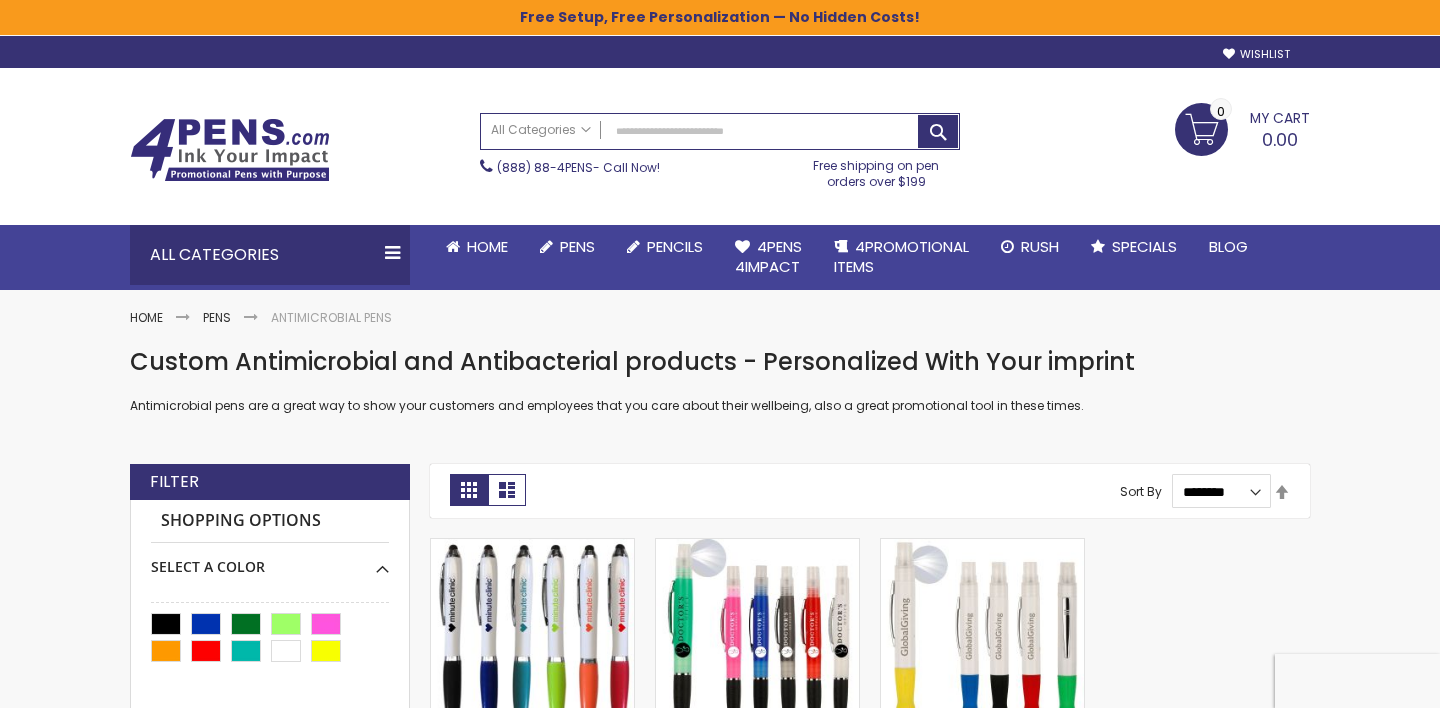 scroll, scrollTop: 0, scrollLeft: 0, axis: both 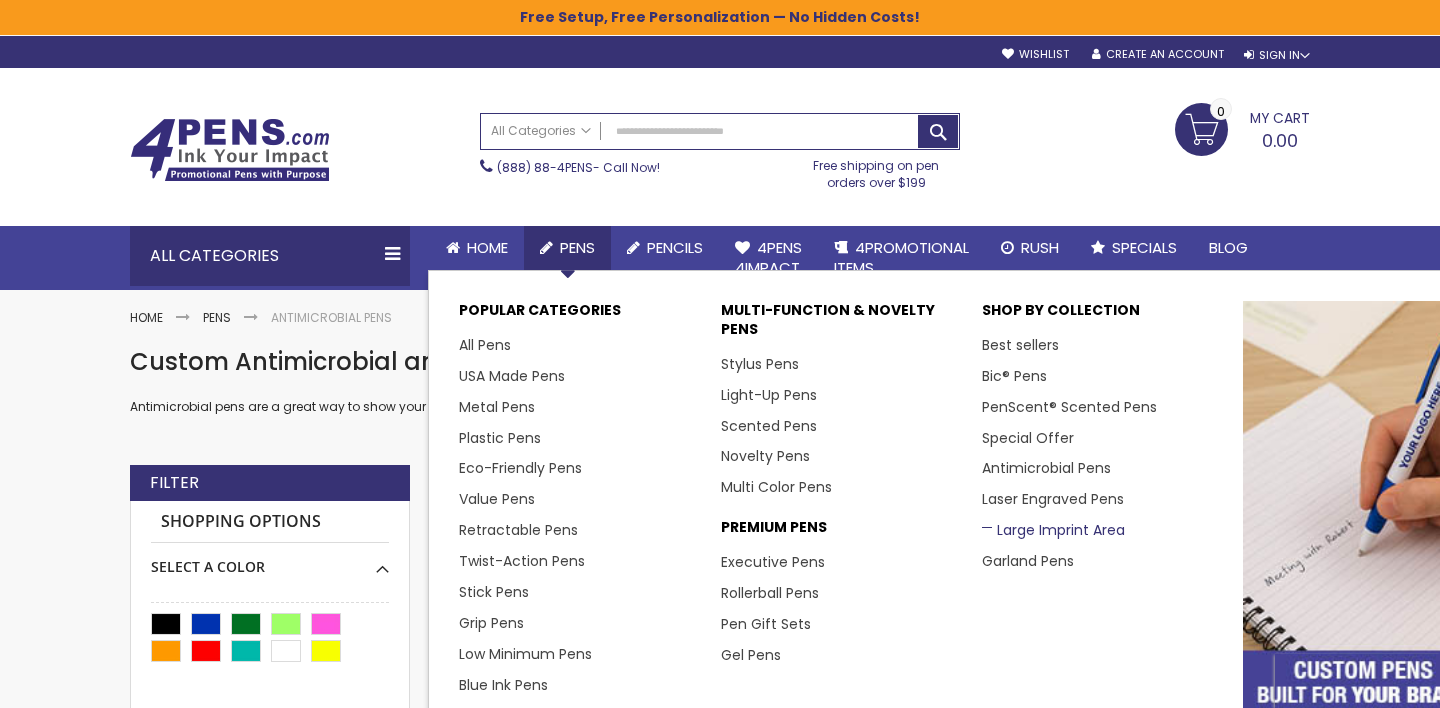 click on "Large Imprint Area" at bounding box center [1053, 530] 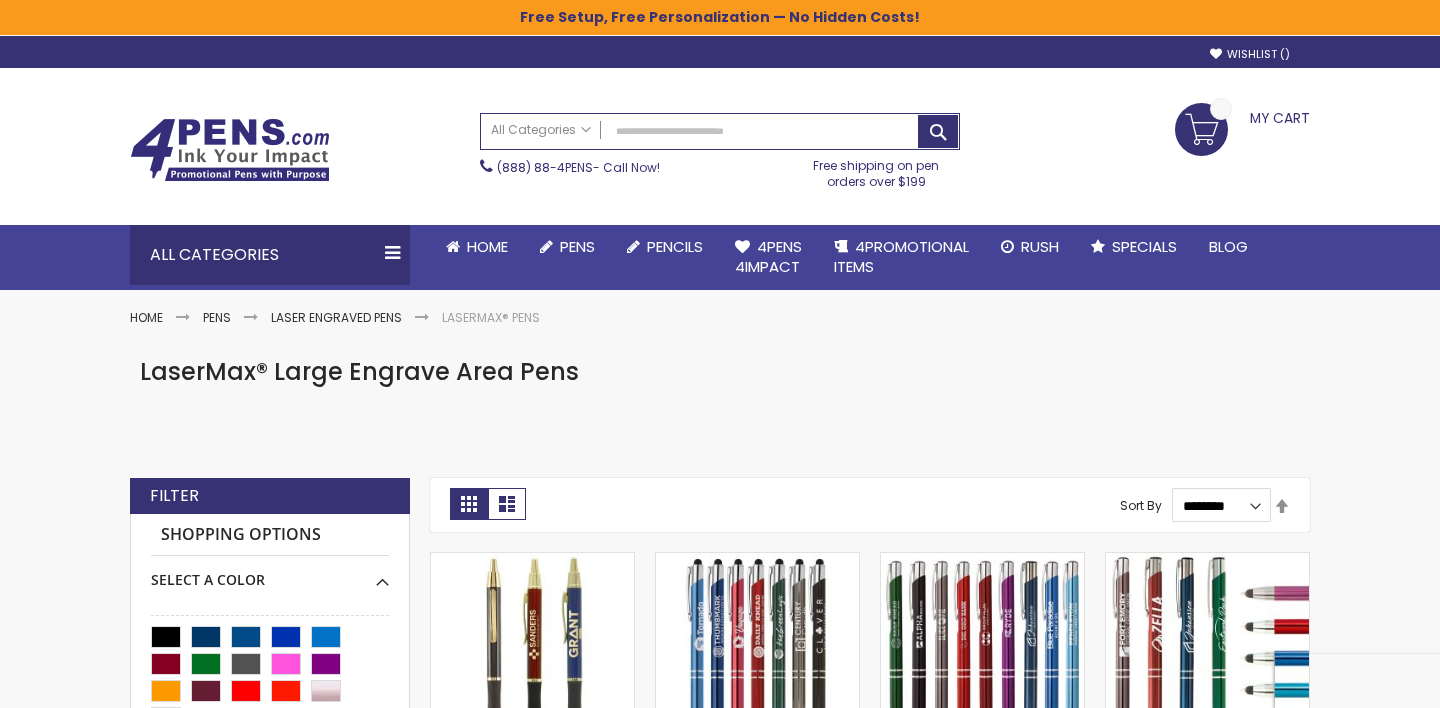 scroll, scrollTop: 0, scrollLeft: 0, axis: both 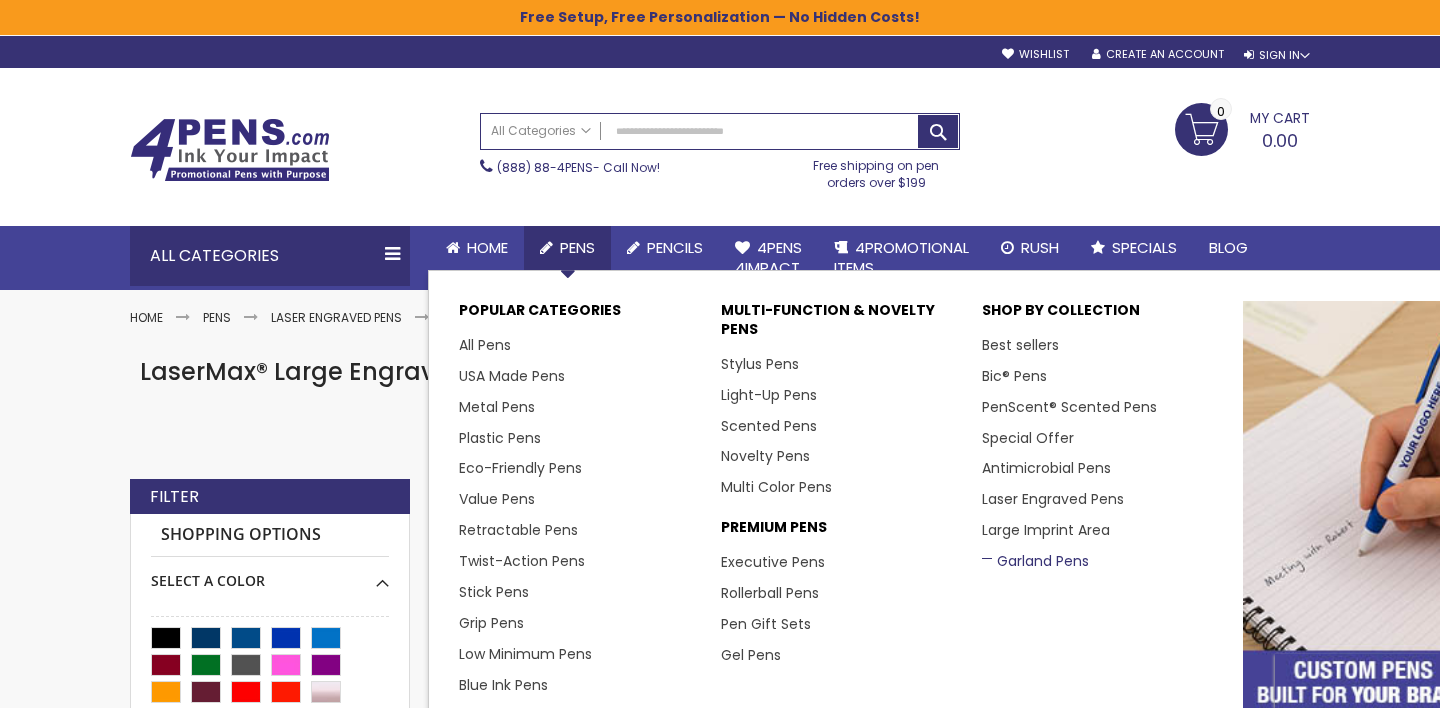 click on "Garland Pens" at bounding box center (1035, 561) 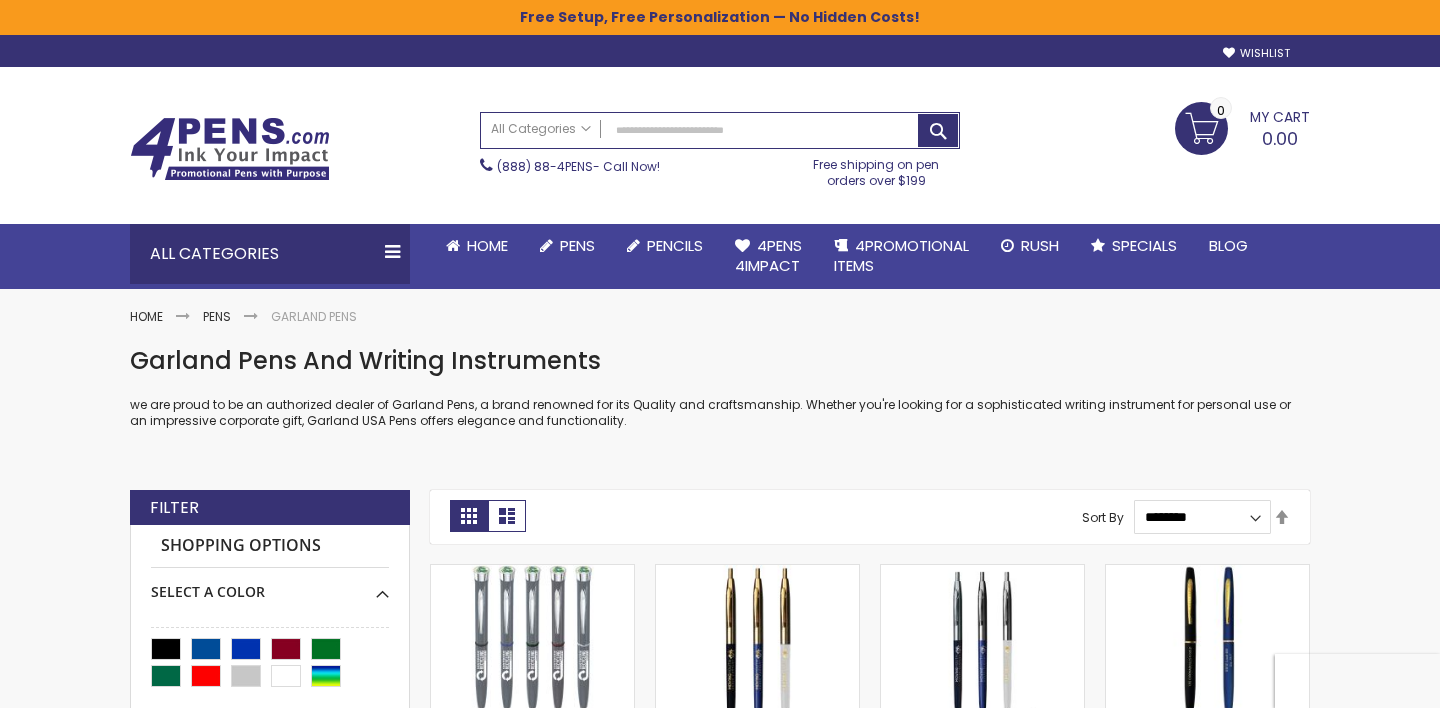 scroll, scrollTop: 0, scrollLeft: 0, axis: both 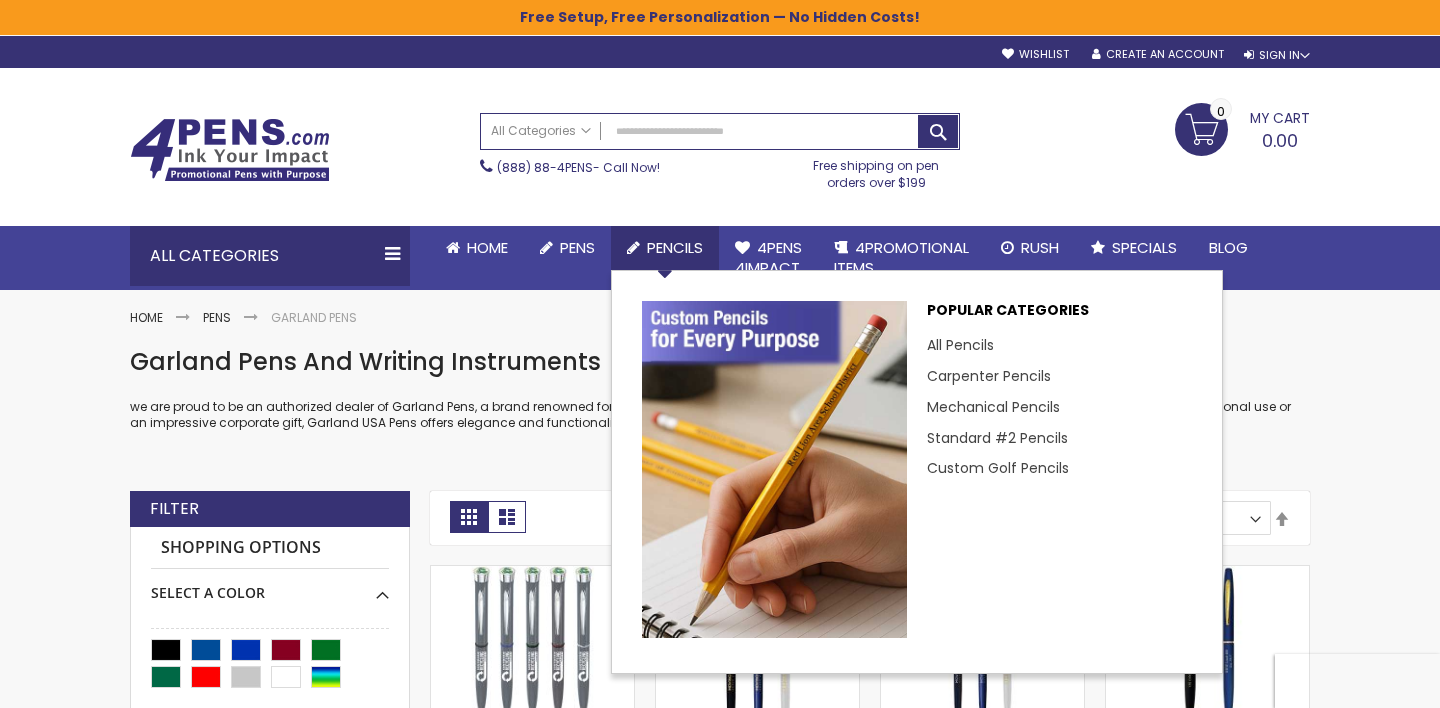 click on "Pencils" at bounding box center [675, 247] 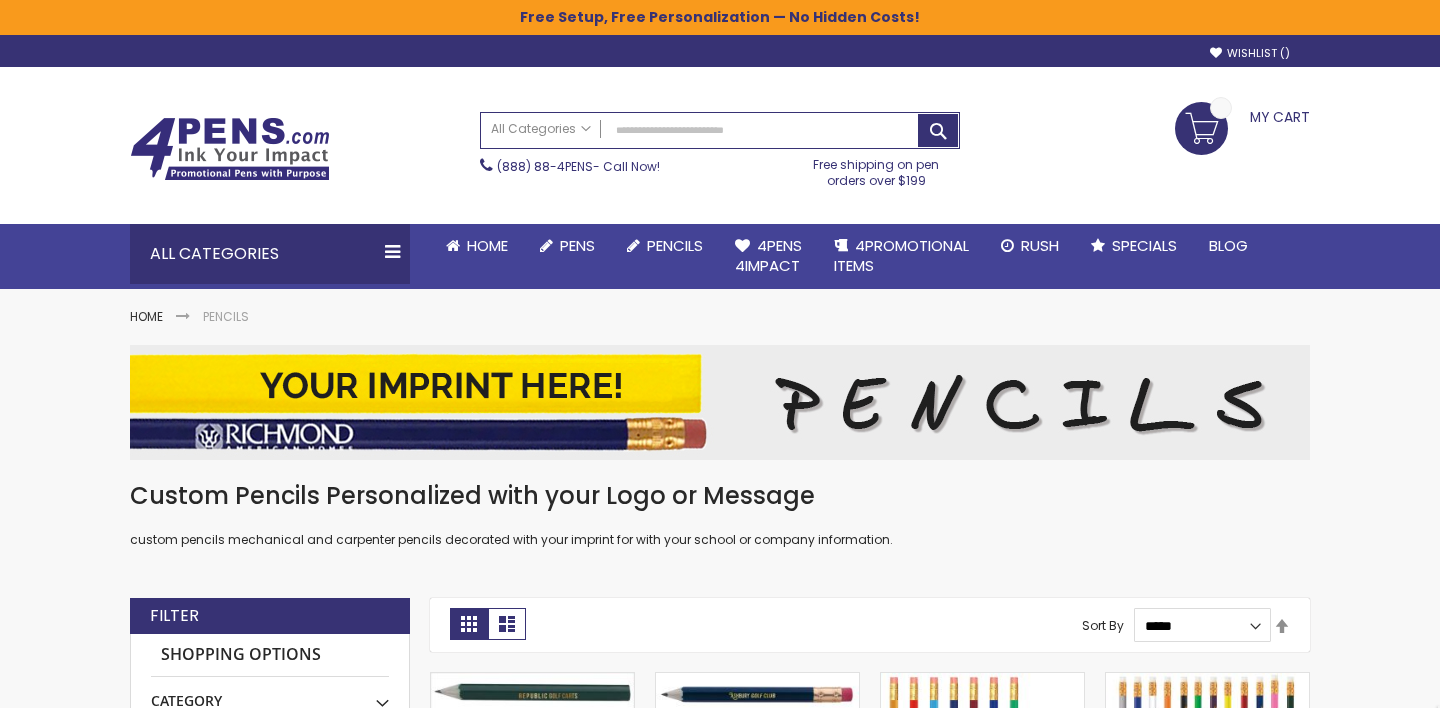scroll, scrollTop: 0, scrollLeft: 0, axis: both 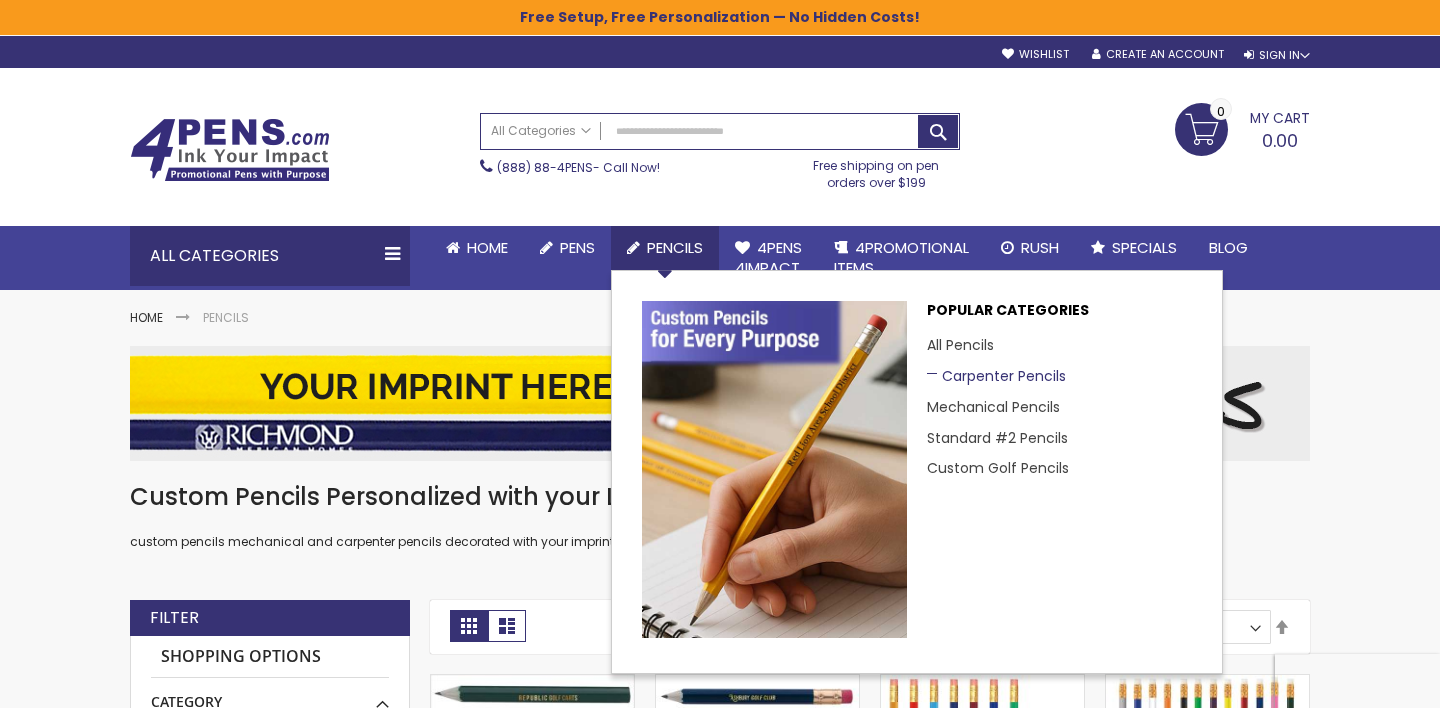 click on "Carpenter Pencils" at bounding box center (996, 376) 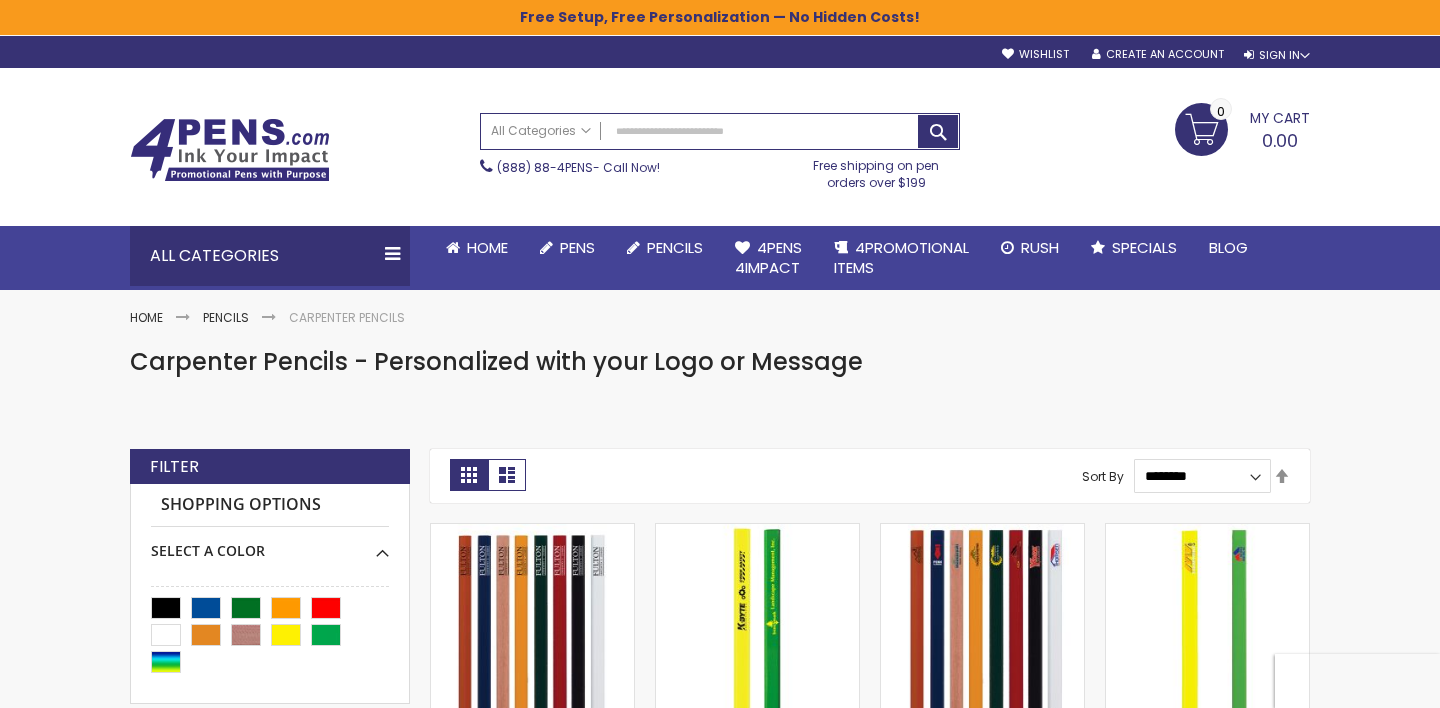scroll, scrollTop: 0, scrollLeft: 0, axis: both 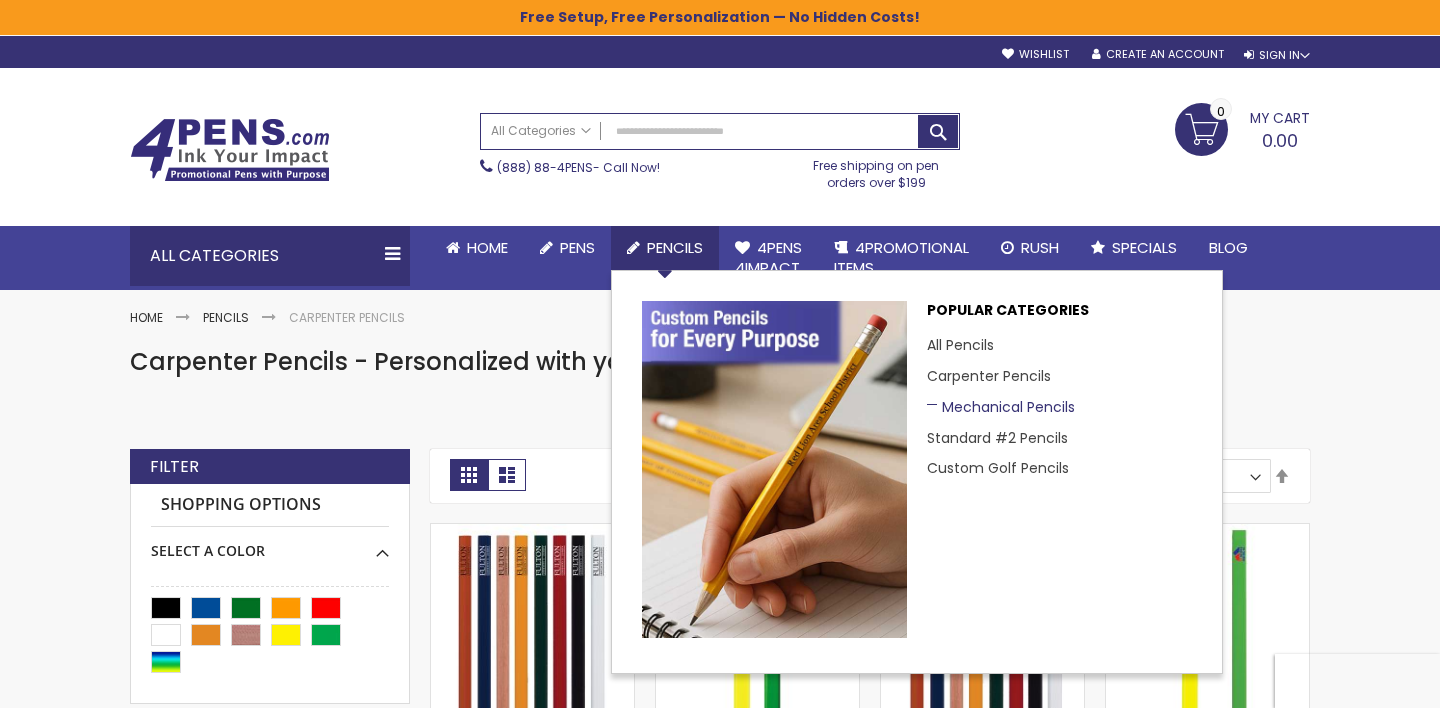 click on "Mechanical Pencils" at bounding box center (1001, 407) 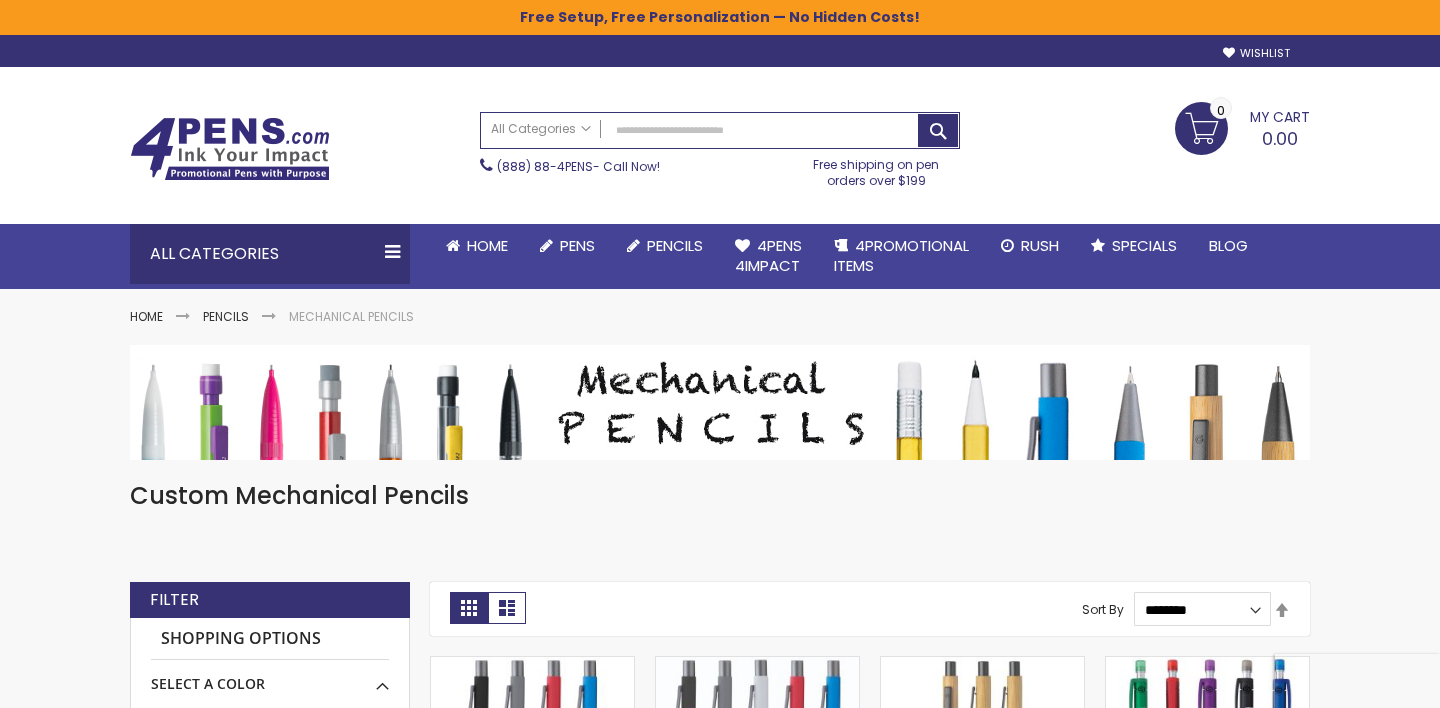 scroll, scrollTop: 337, scrollLeft: 0, axis: vertical 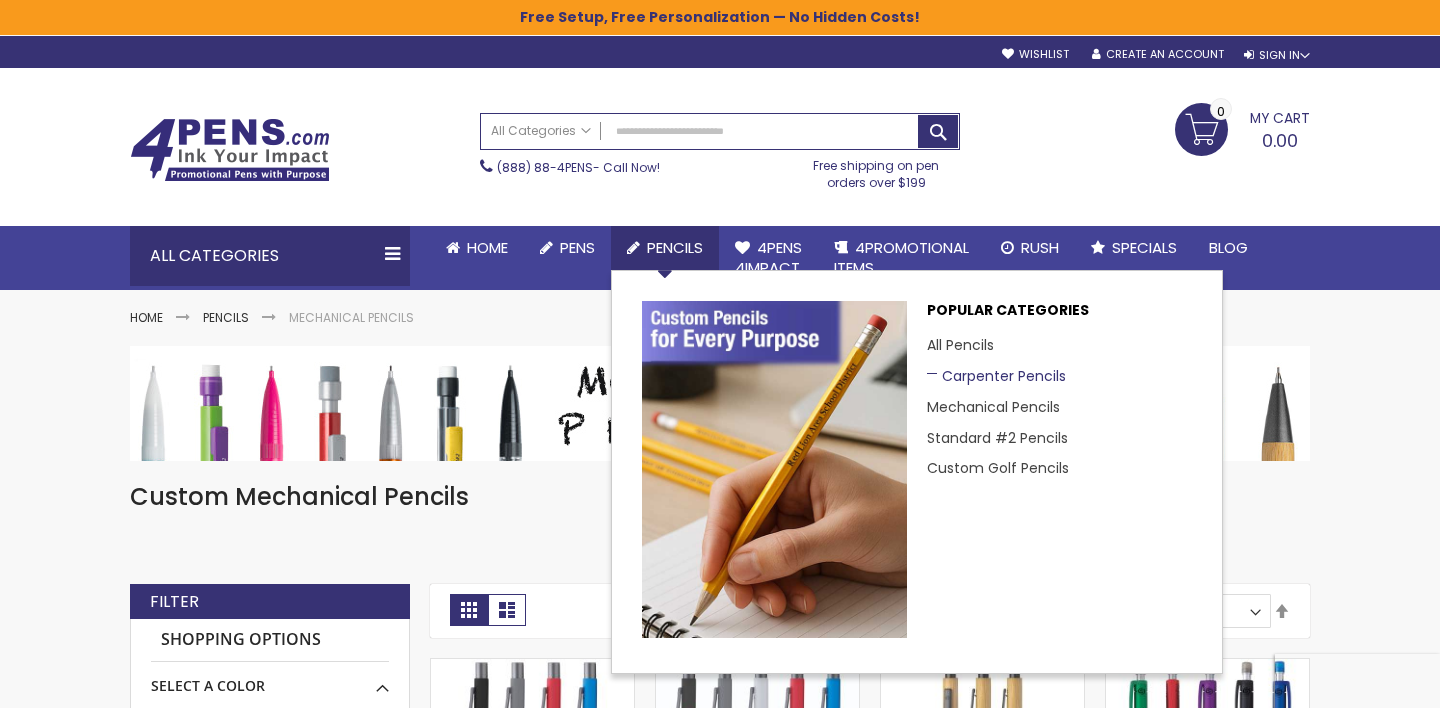 click on "Carpenter Pencils" at bounding box center [996, 376] 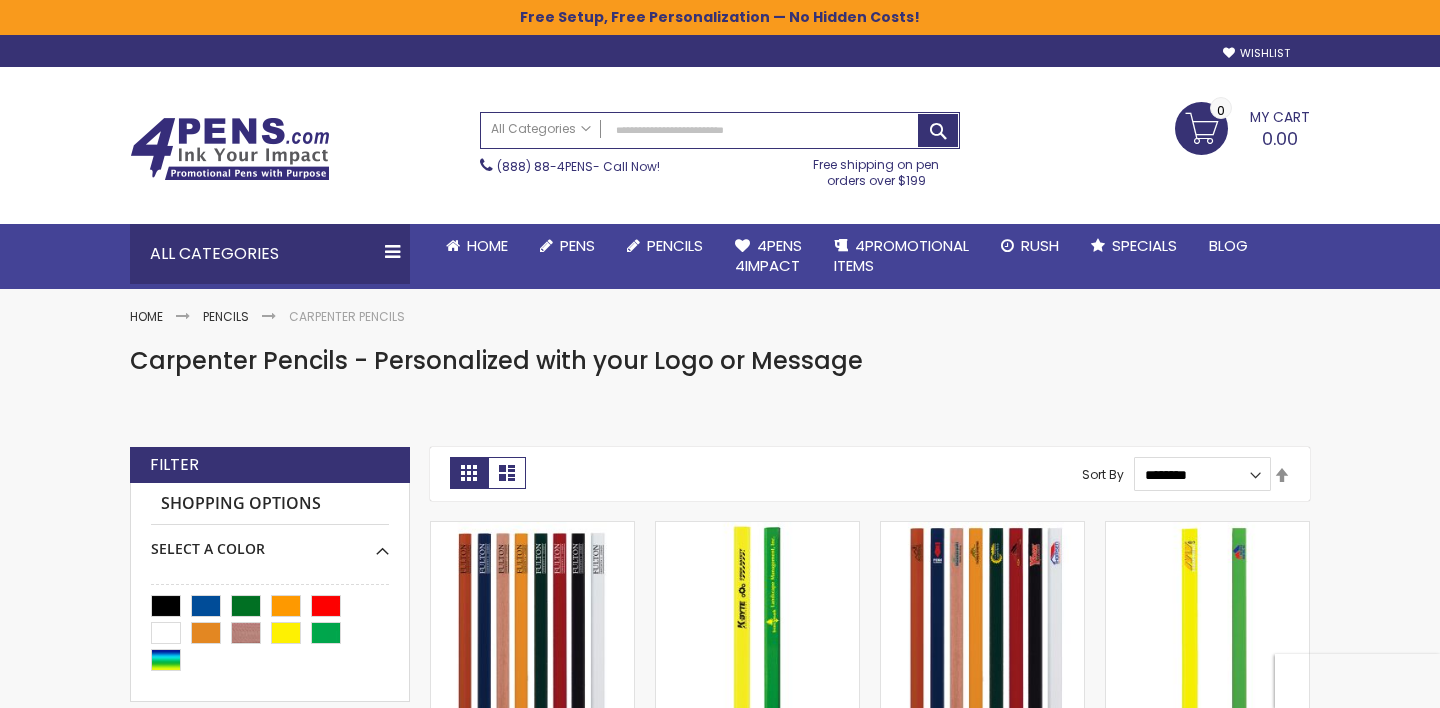 scroll, scrollTop: 0, scrollLeft: 0, axis: both 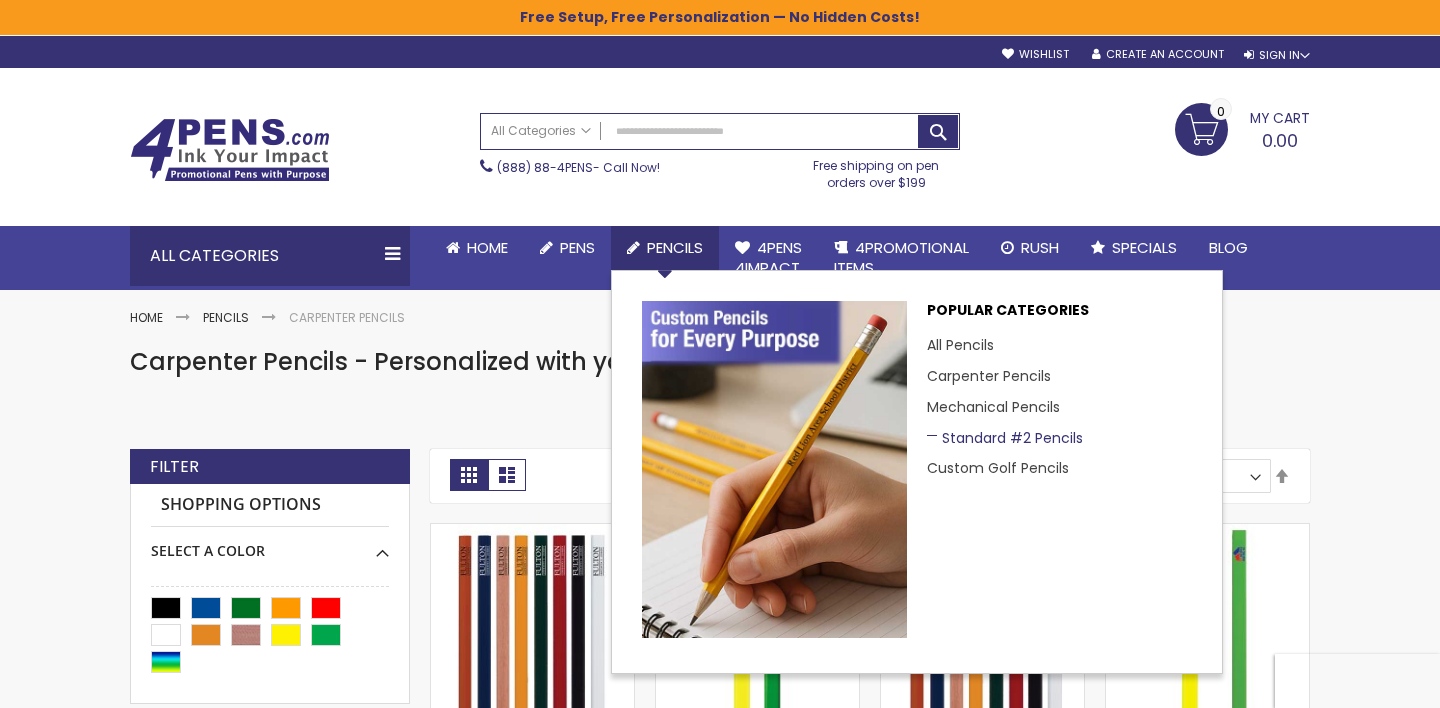 click on "Standard #2 Pencils" at bounding box center [1005, 438] 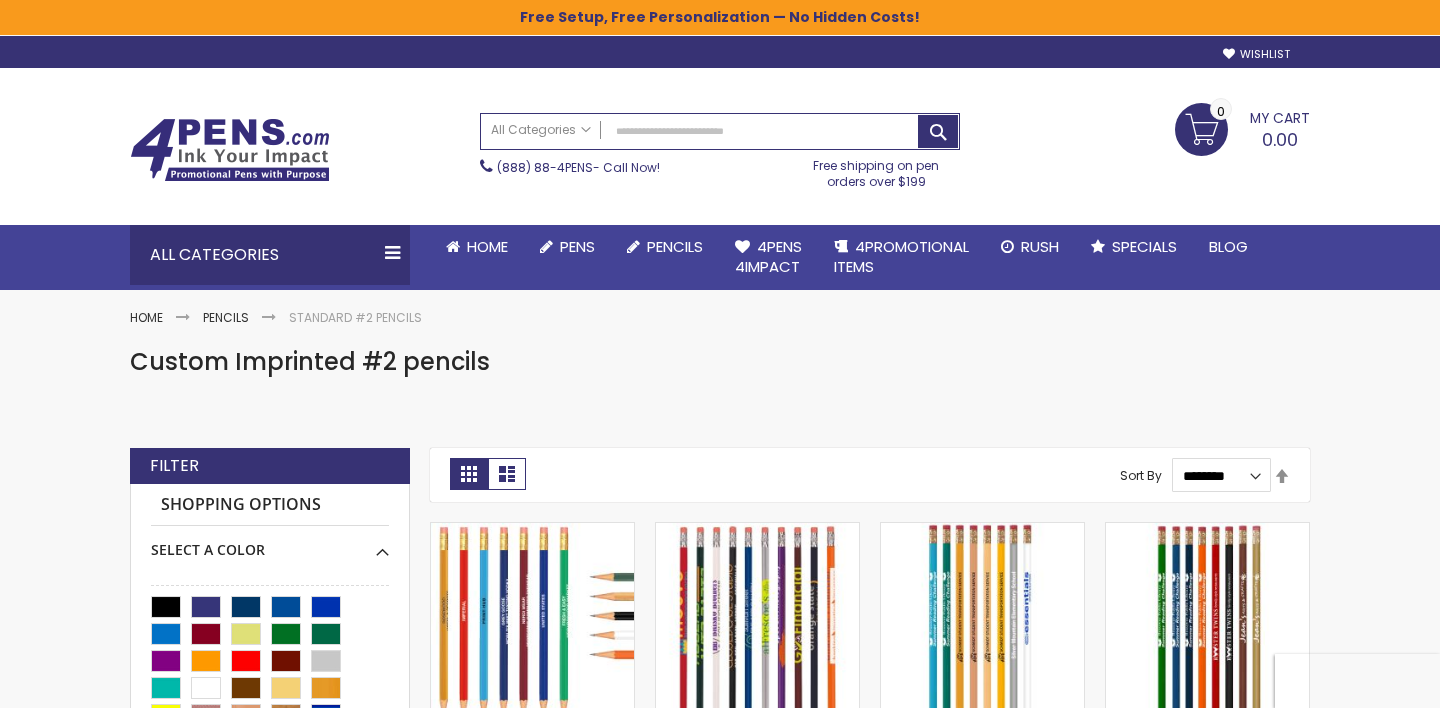 scroll, scrollTop: 0, scrollLeft: 0, axis: both 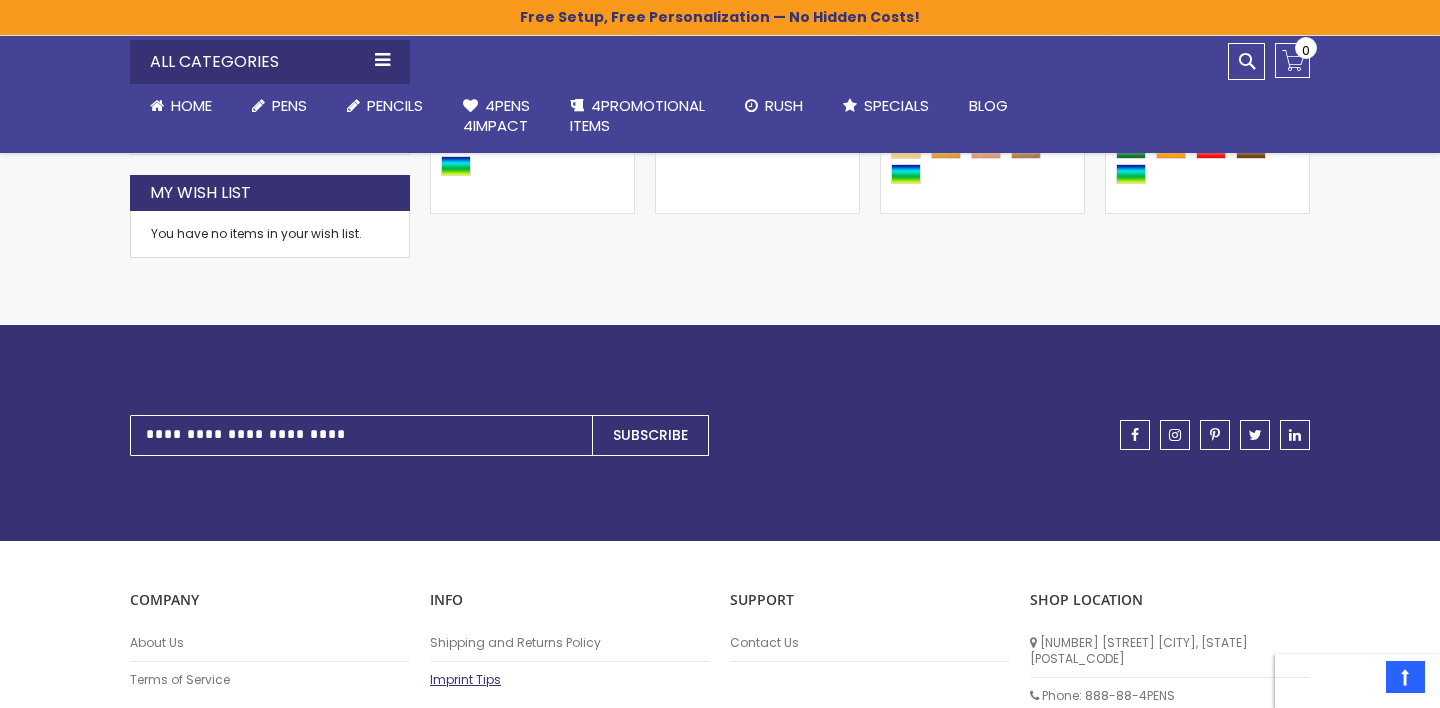 click on "Imprint Tips" at bounding box center [570, 680] 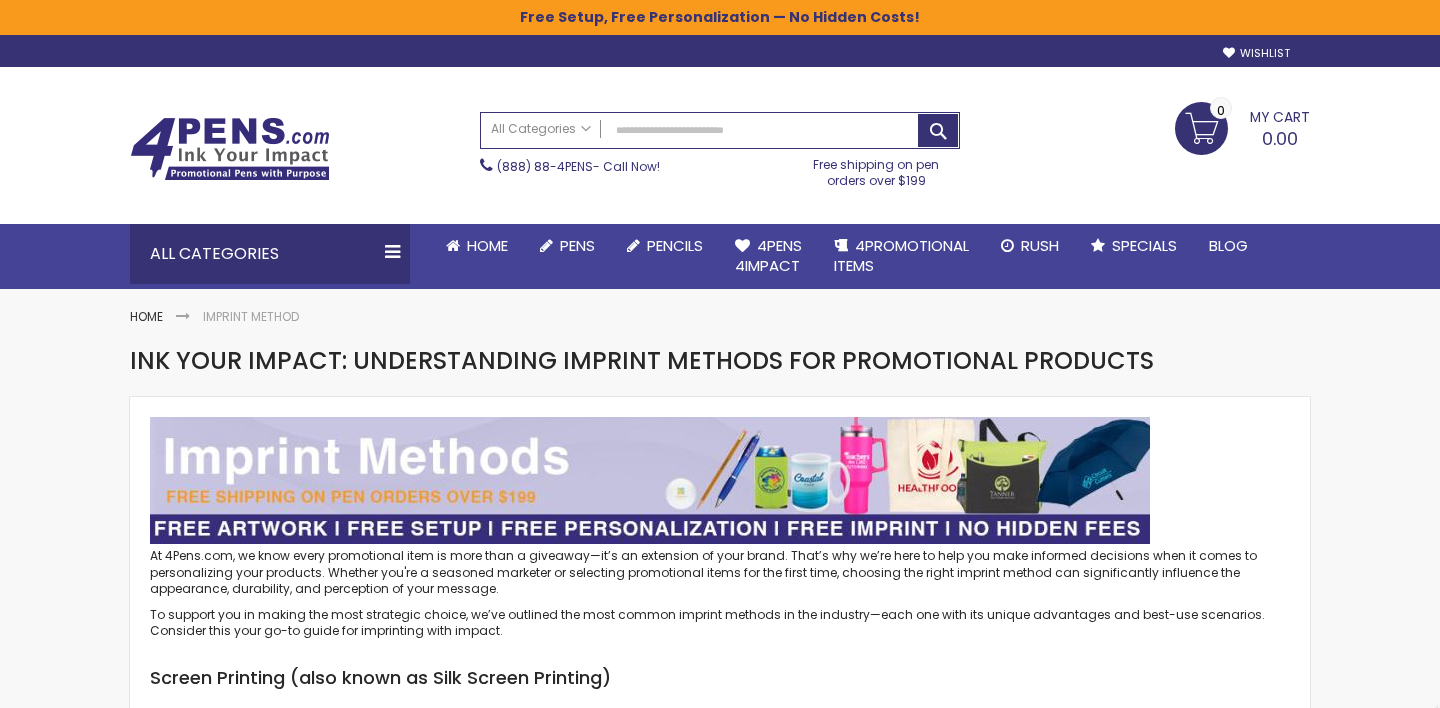 scroll, scrollTop: 0, scrollLeft: 0, axis: both 